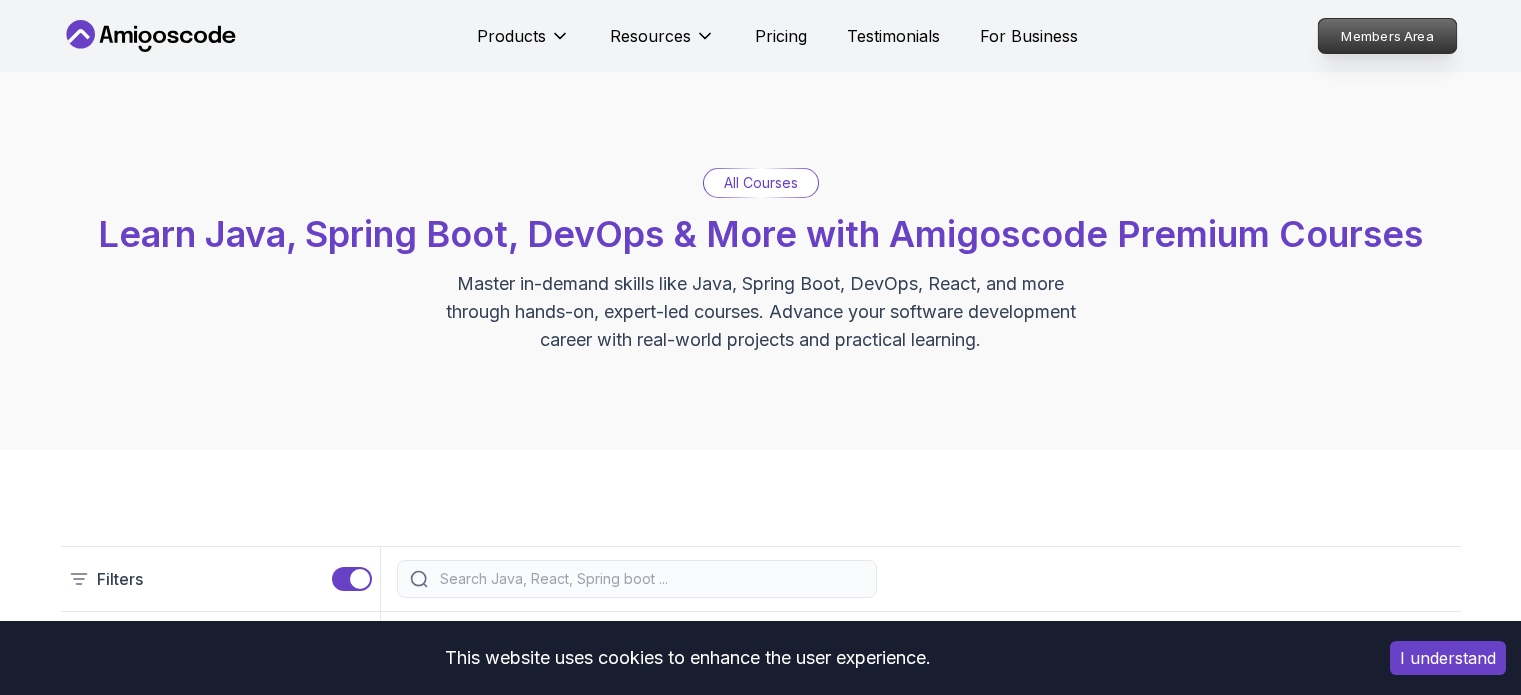 scroll, scrollTop: 0, scrollLeft: 0, axis: both 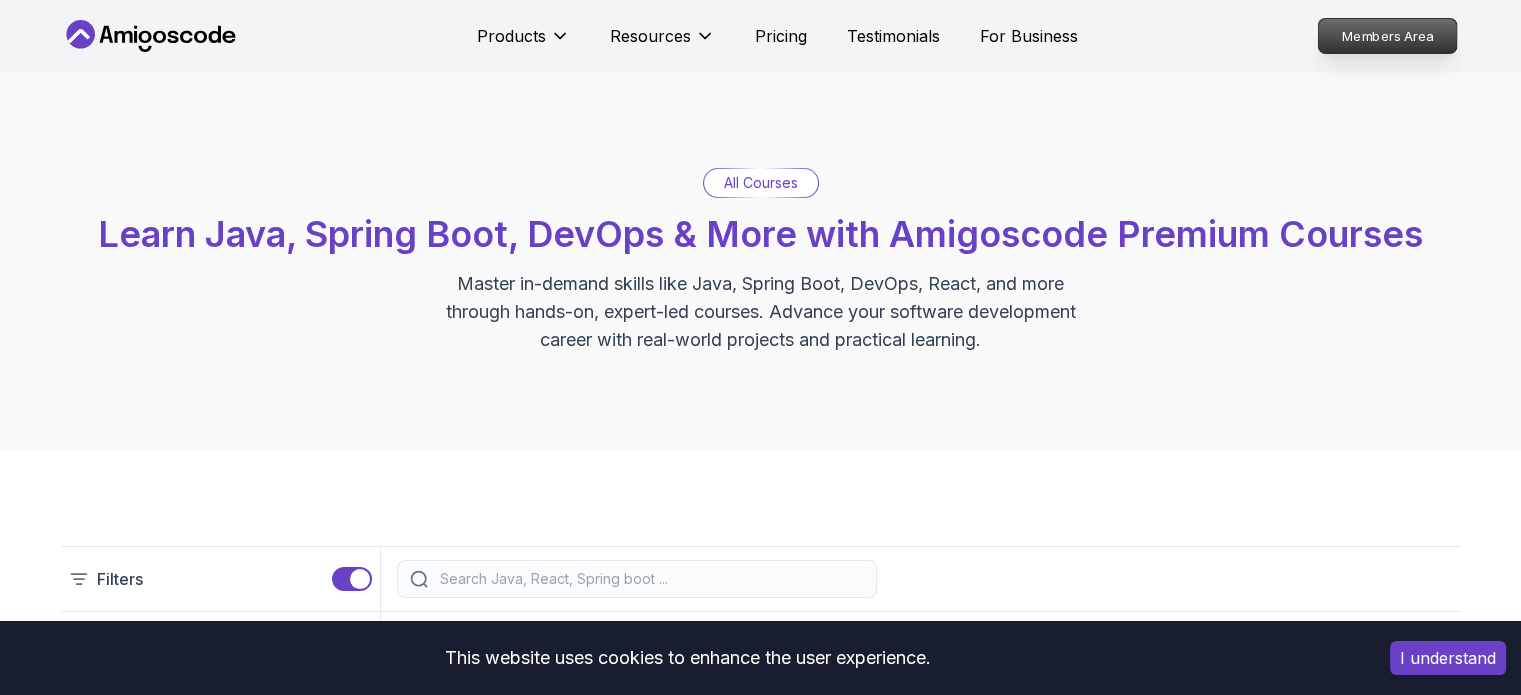 click on "Members Area" at bounding box center (1387, 36) 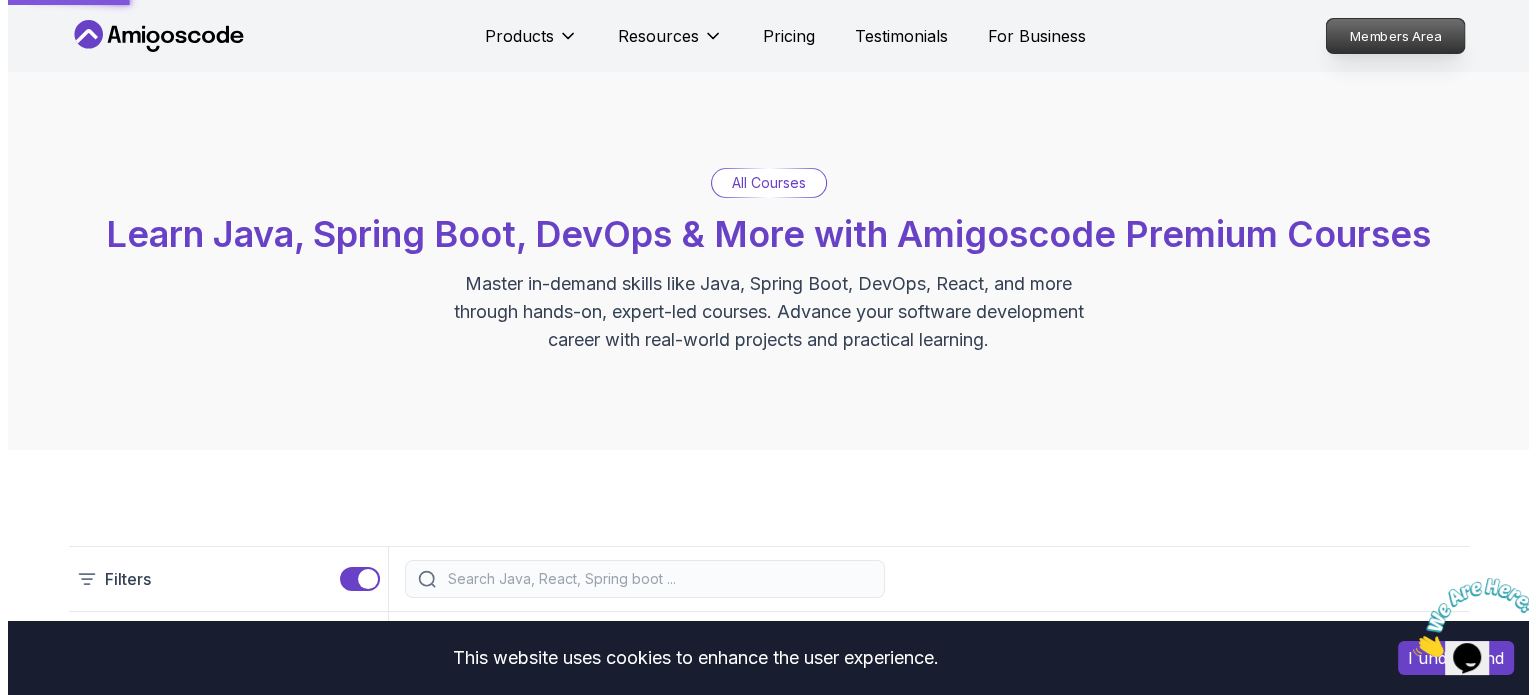 scroll, scrollTop: 0, scrollLeft: 0, axis: both 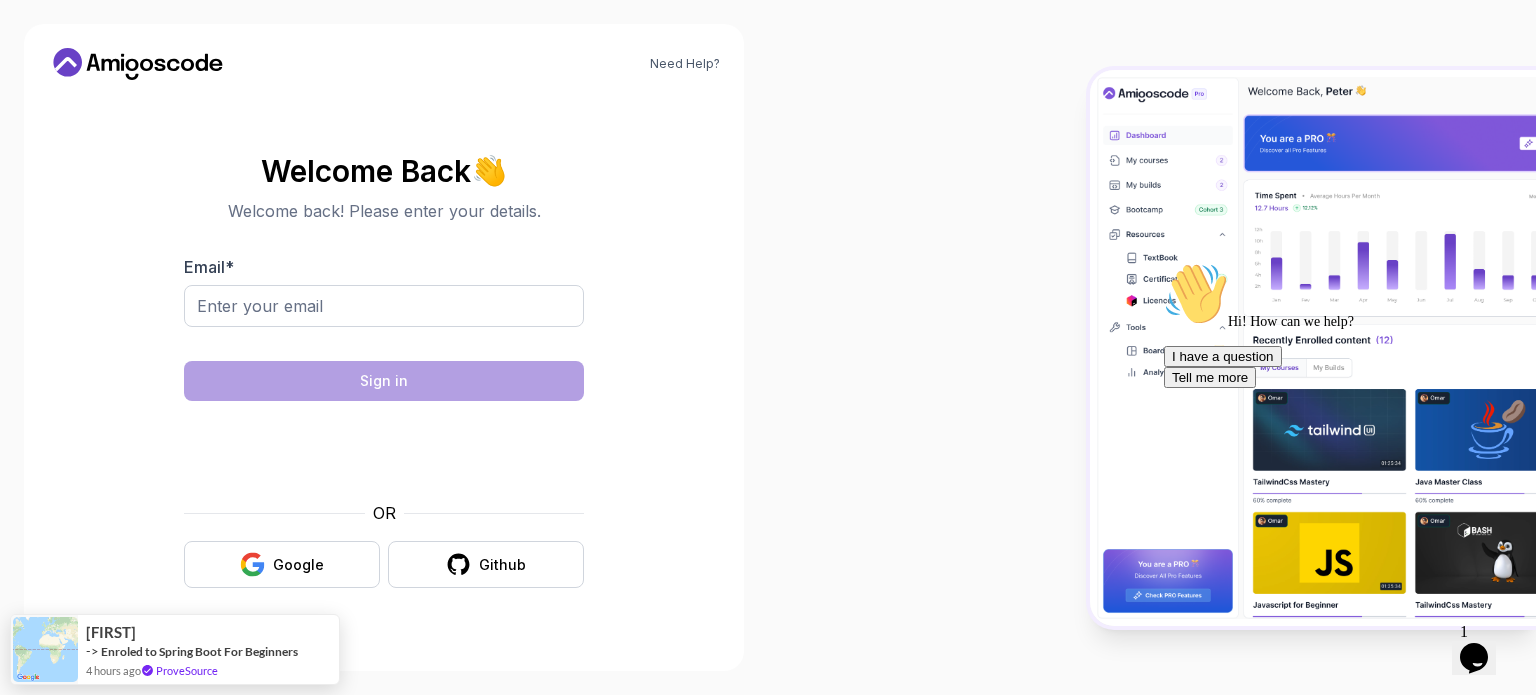 click at bounding box center (1344, 262) 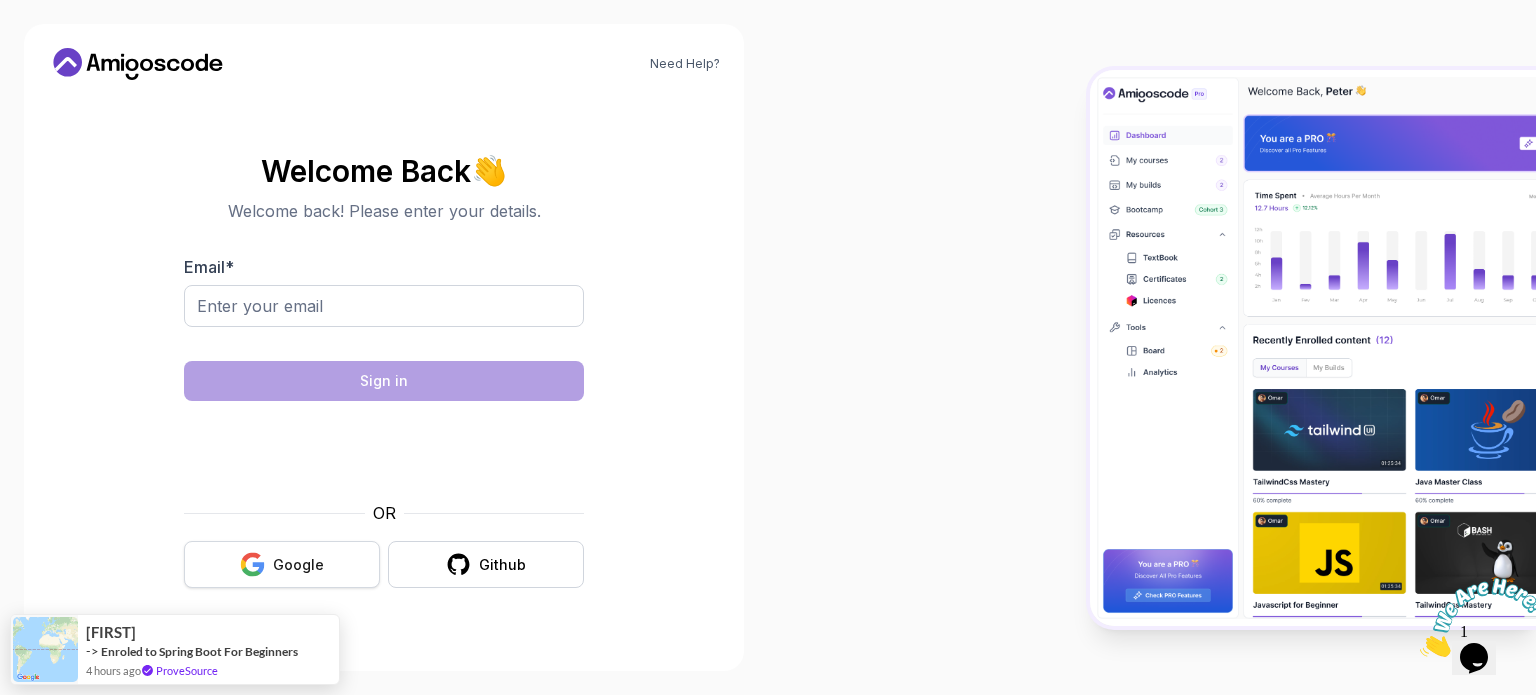 click on "Google" at bounding box center (298, 565) 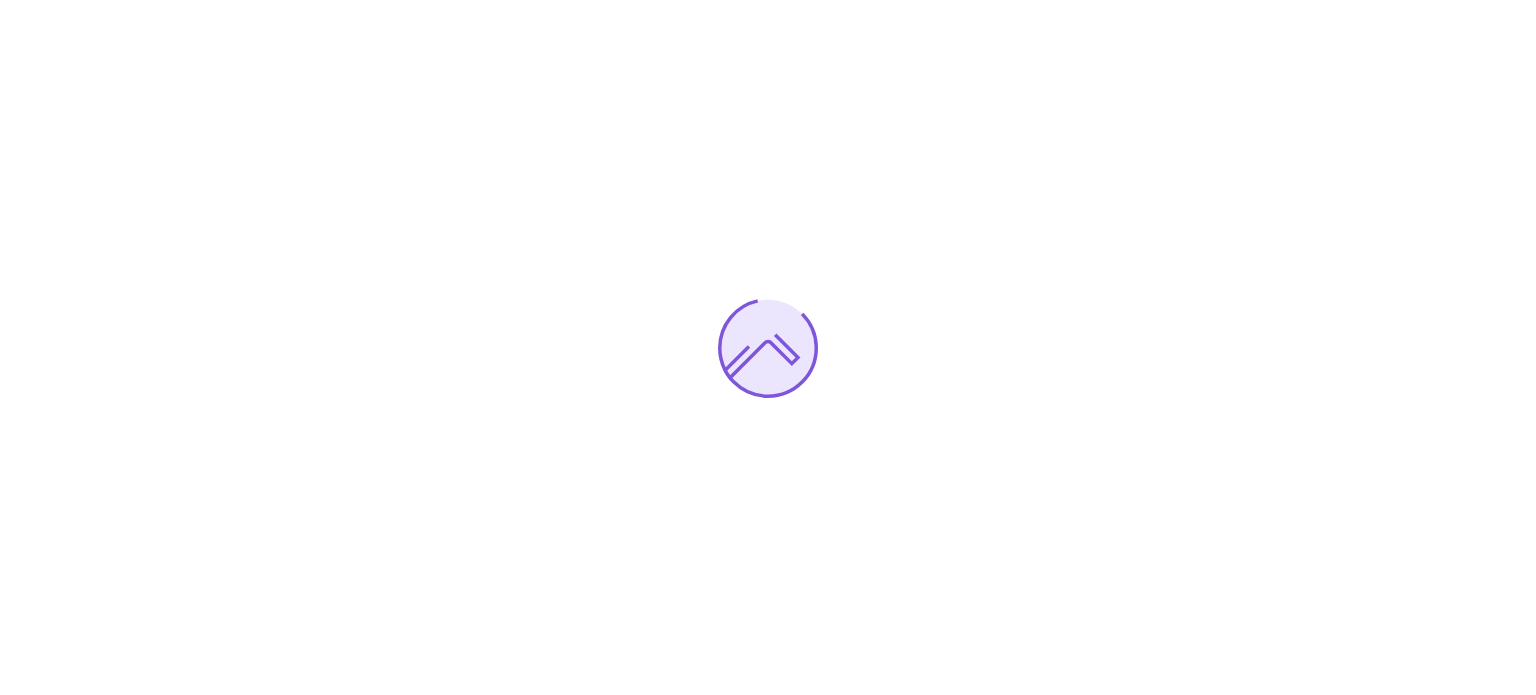scroll, scrollTop: 0, scrollLeft: 0, axis: both 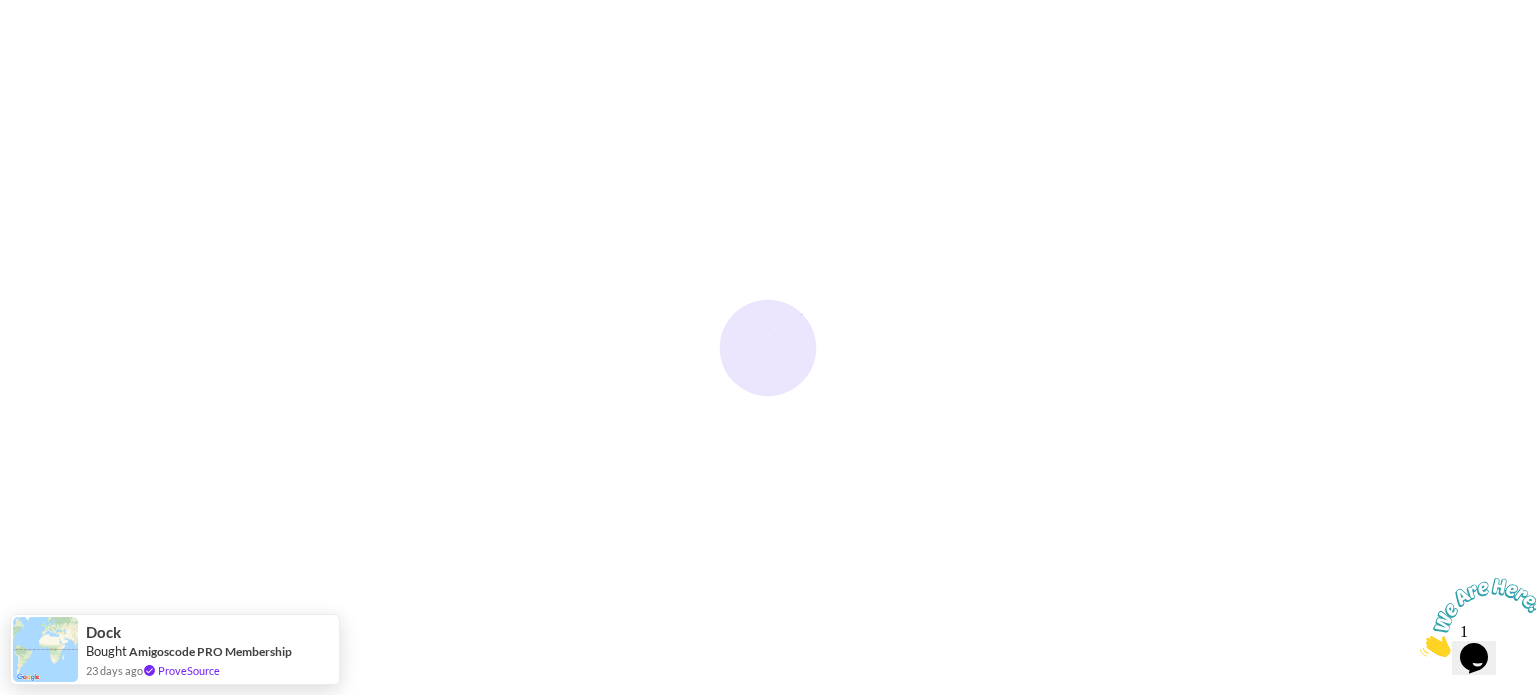click at bounding box center [1420, 651] 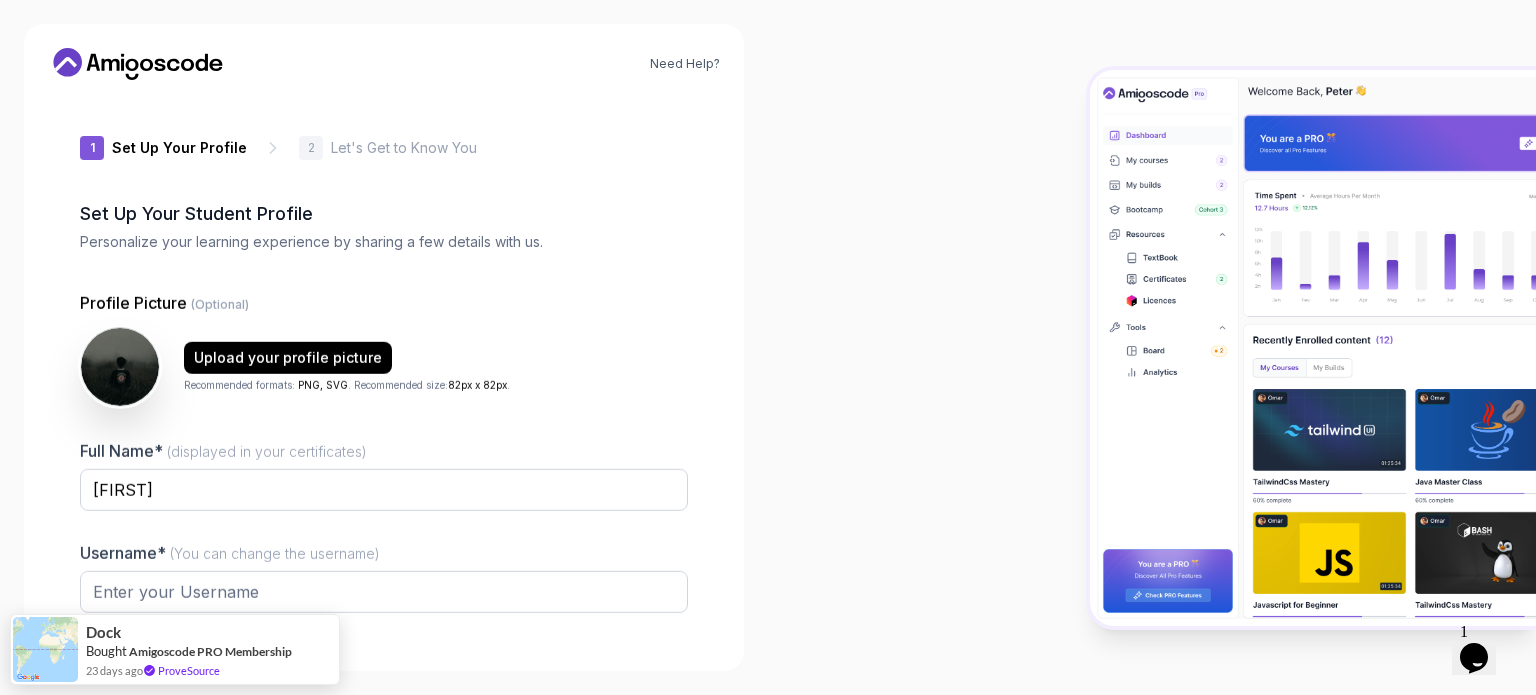 type on "[USERNAME]" 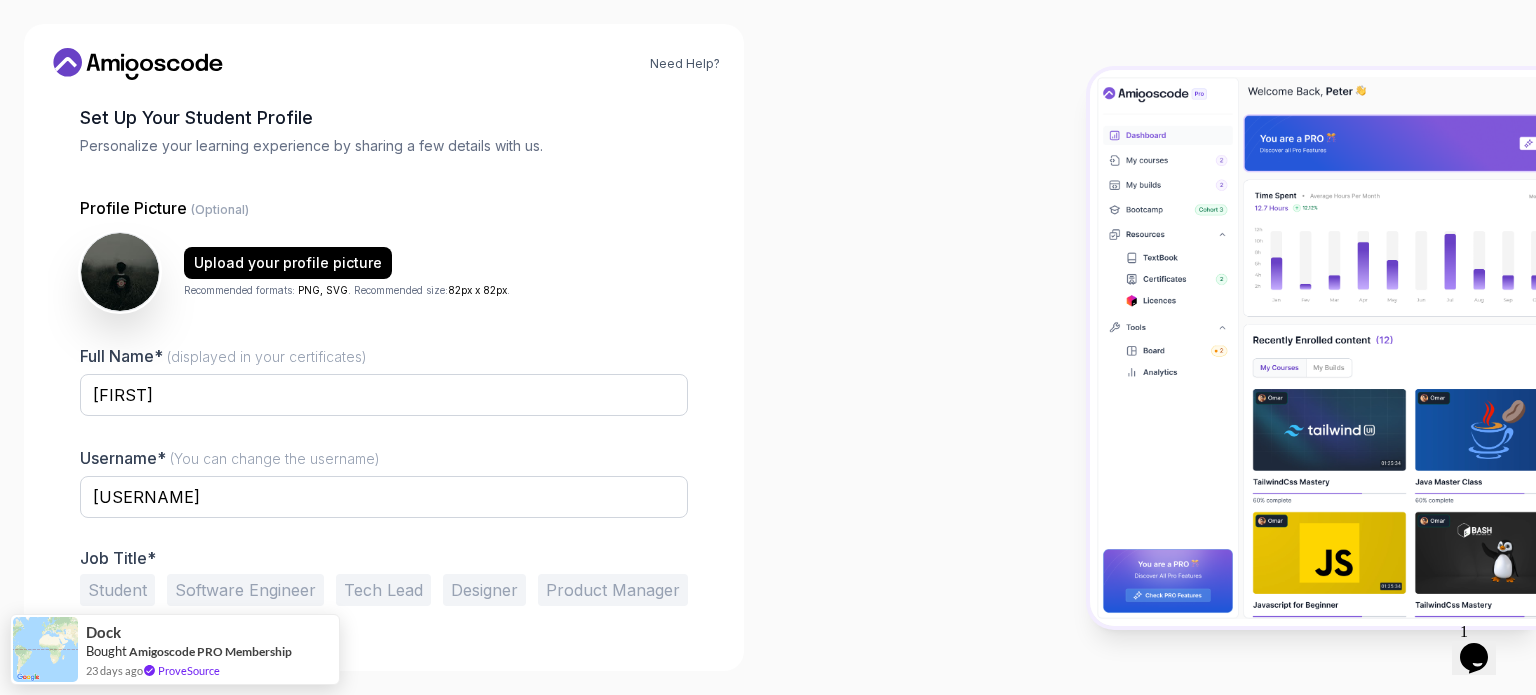 scroll, scrollTop: 138, scrollLeft: 0, axis: vertical 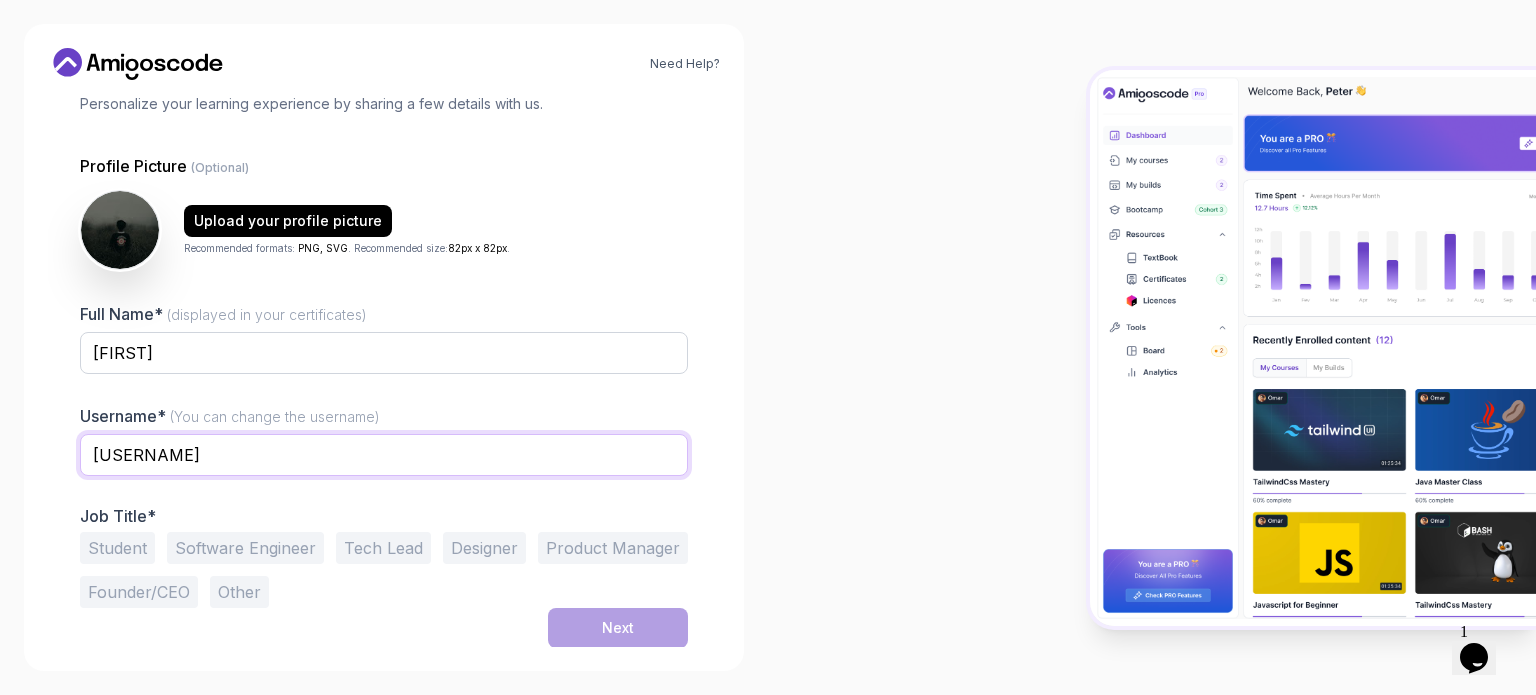 drag, startPoint x: 229, startPoint y: 452, endPoint x: 42, endPoint y: 445, distance: 187.13097 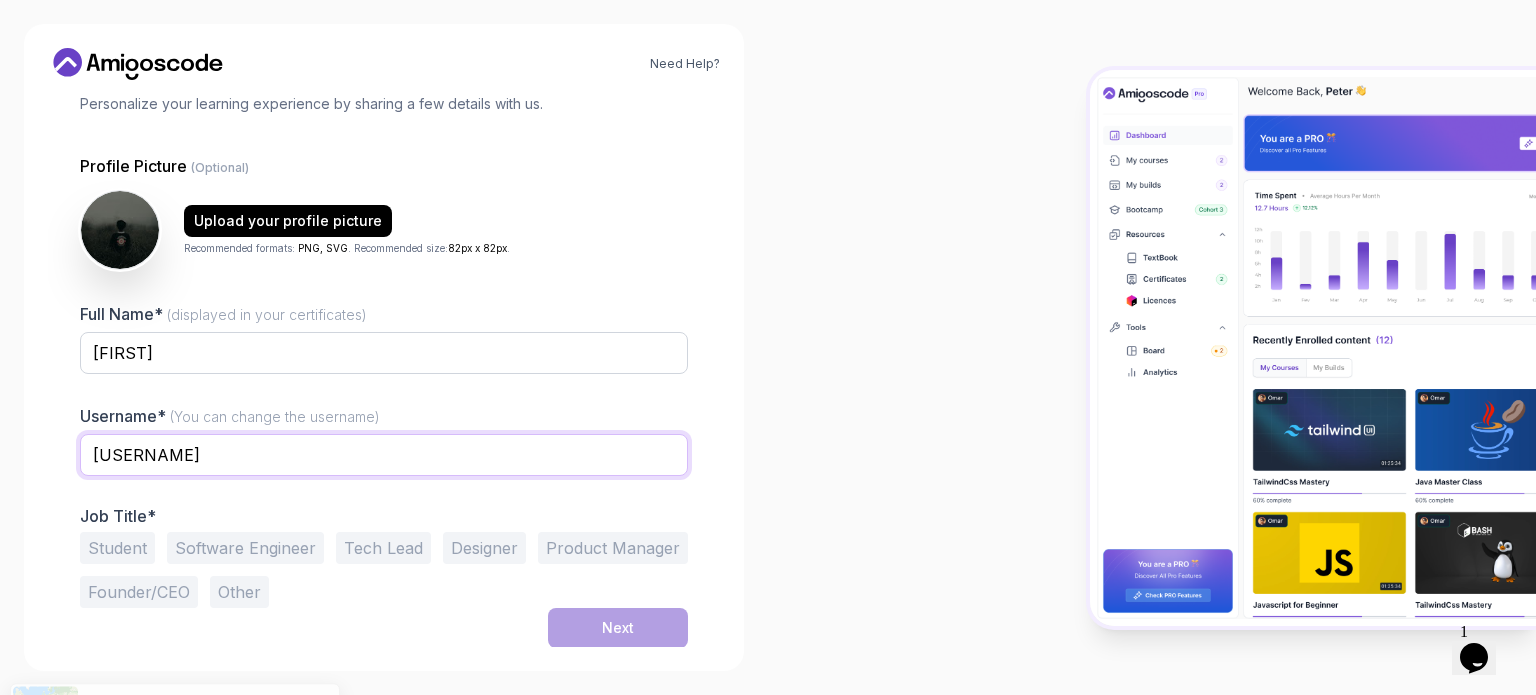 type on "[USERNAME]" 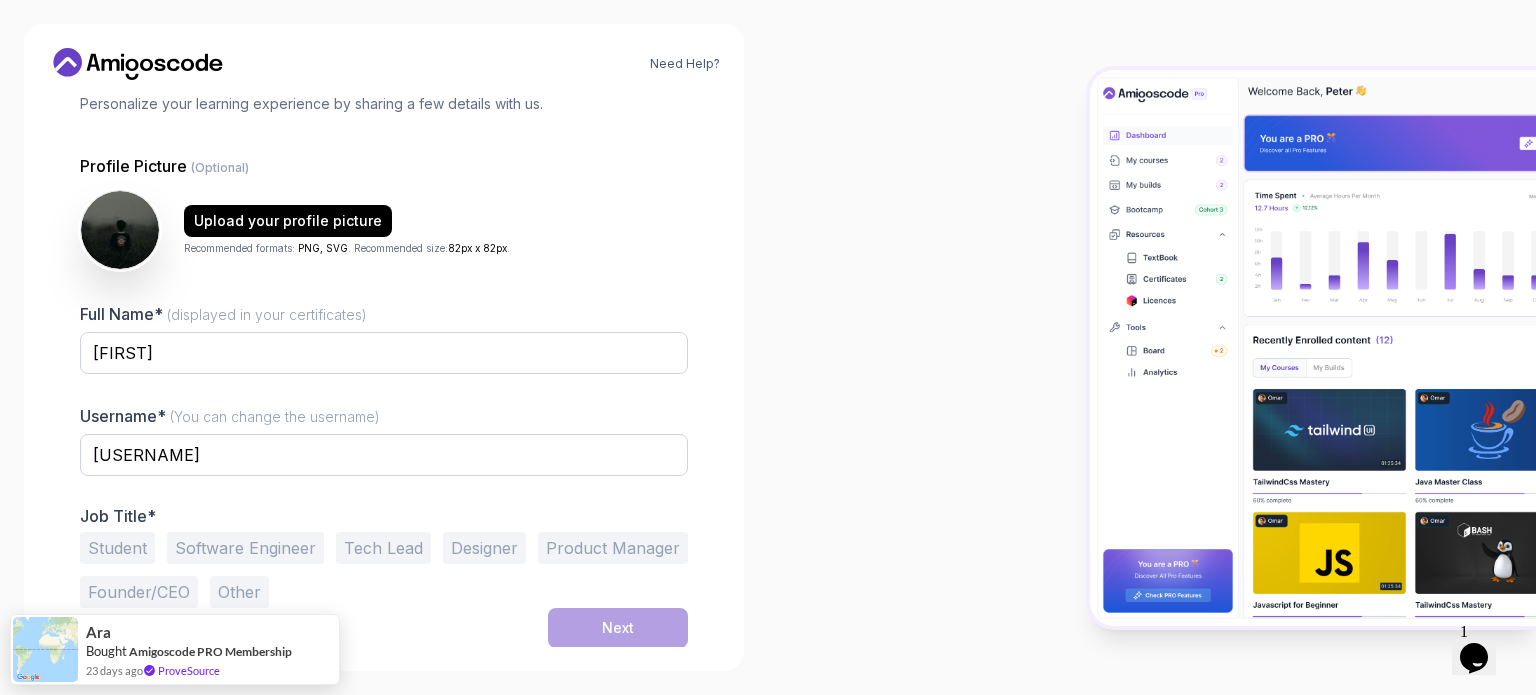 click on "Student" at bounding box center (117, 548) 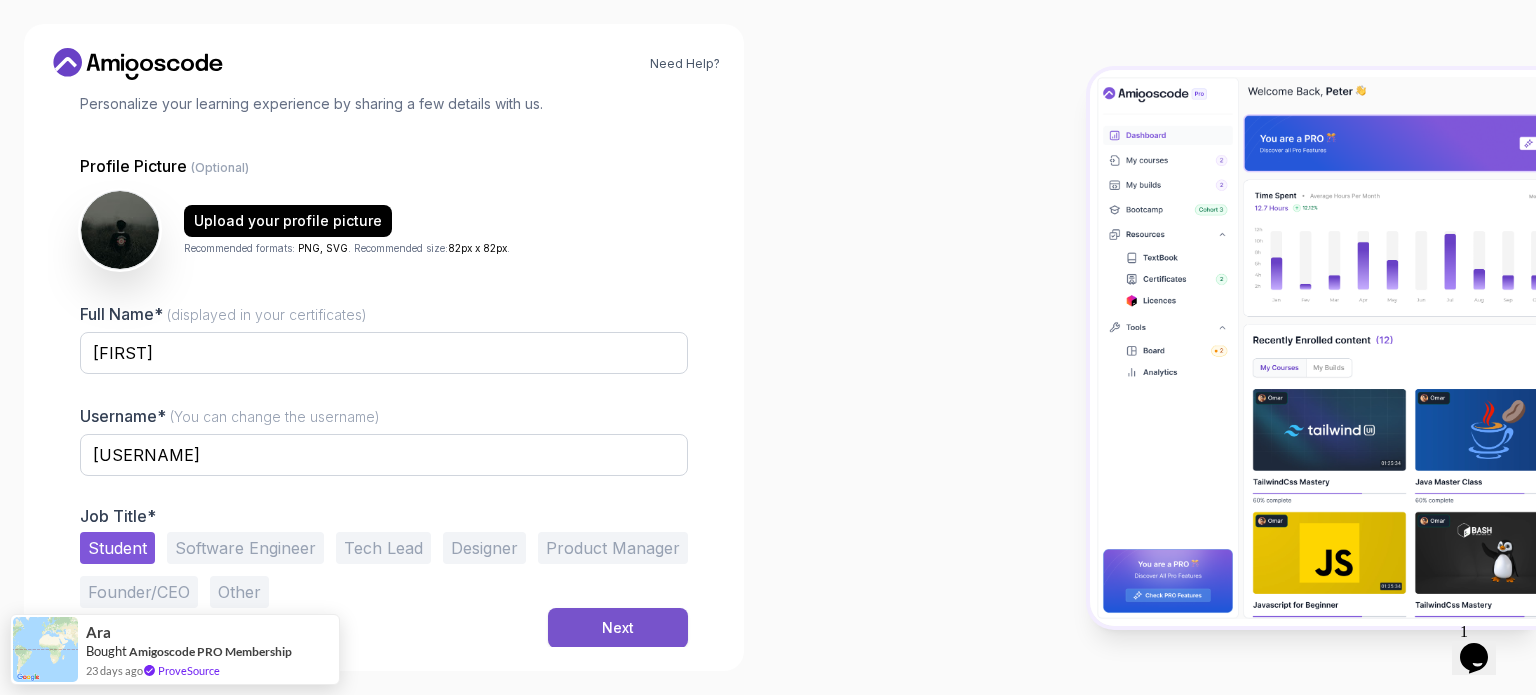 click on "Next" at bounding box center [618, 628] 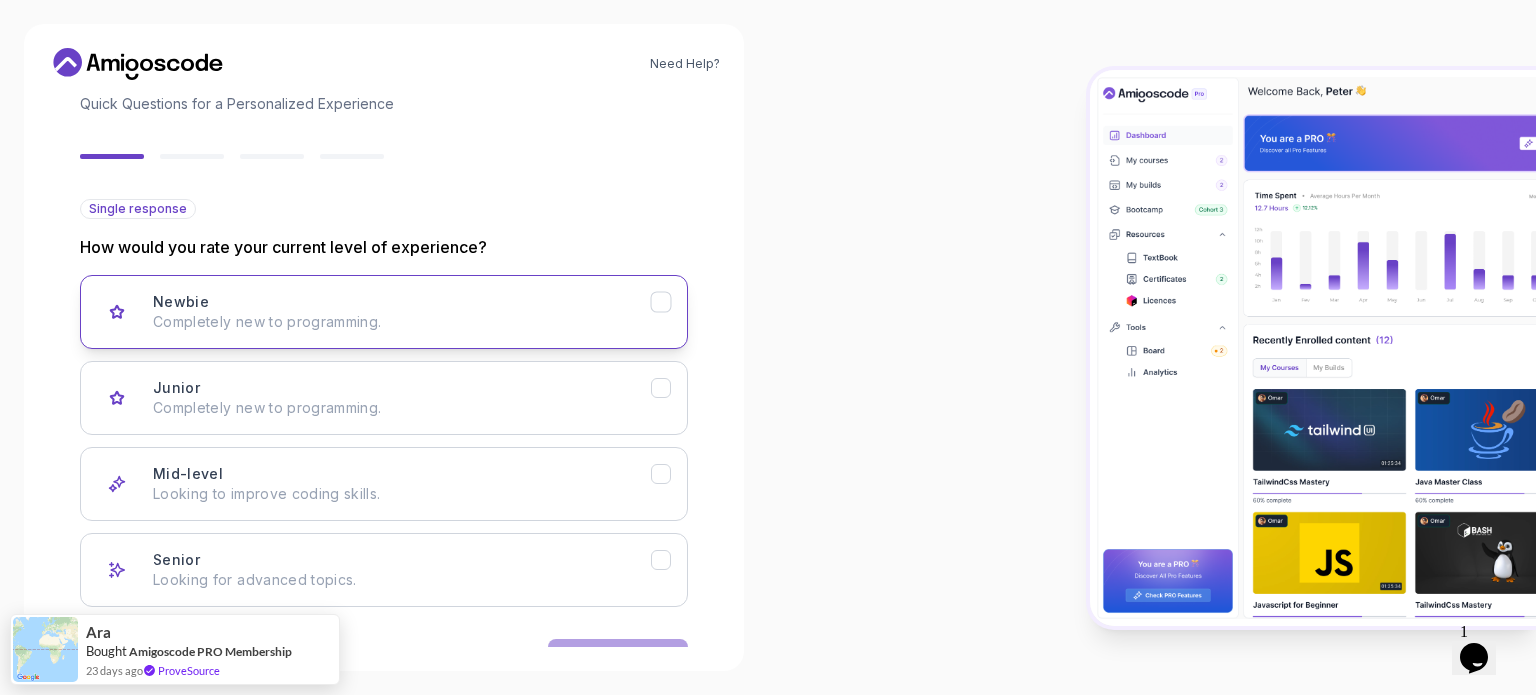 click on "Completely new to programming." at bounding box center [402, 322] 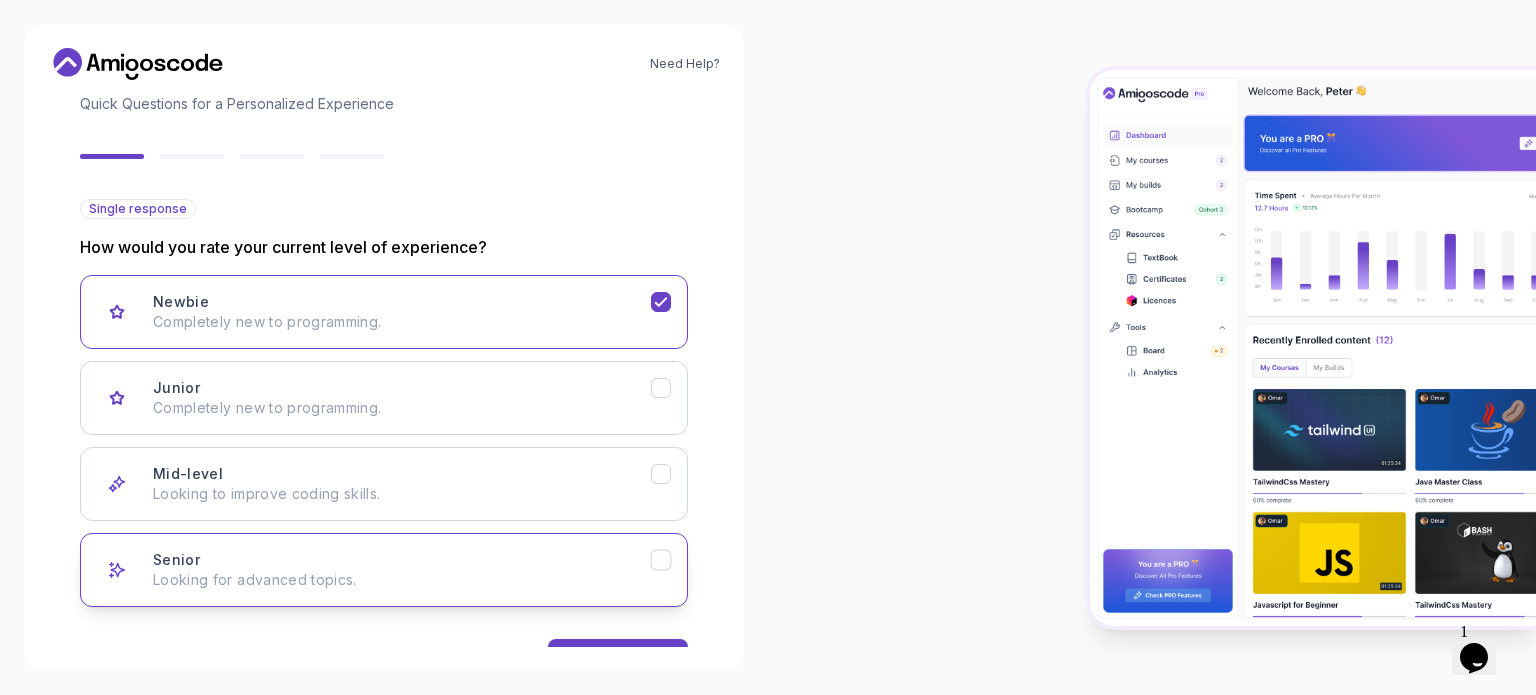 scroll, scrollTop: 182, scrollLeft: 0, axis: vertical 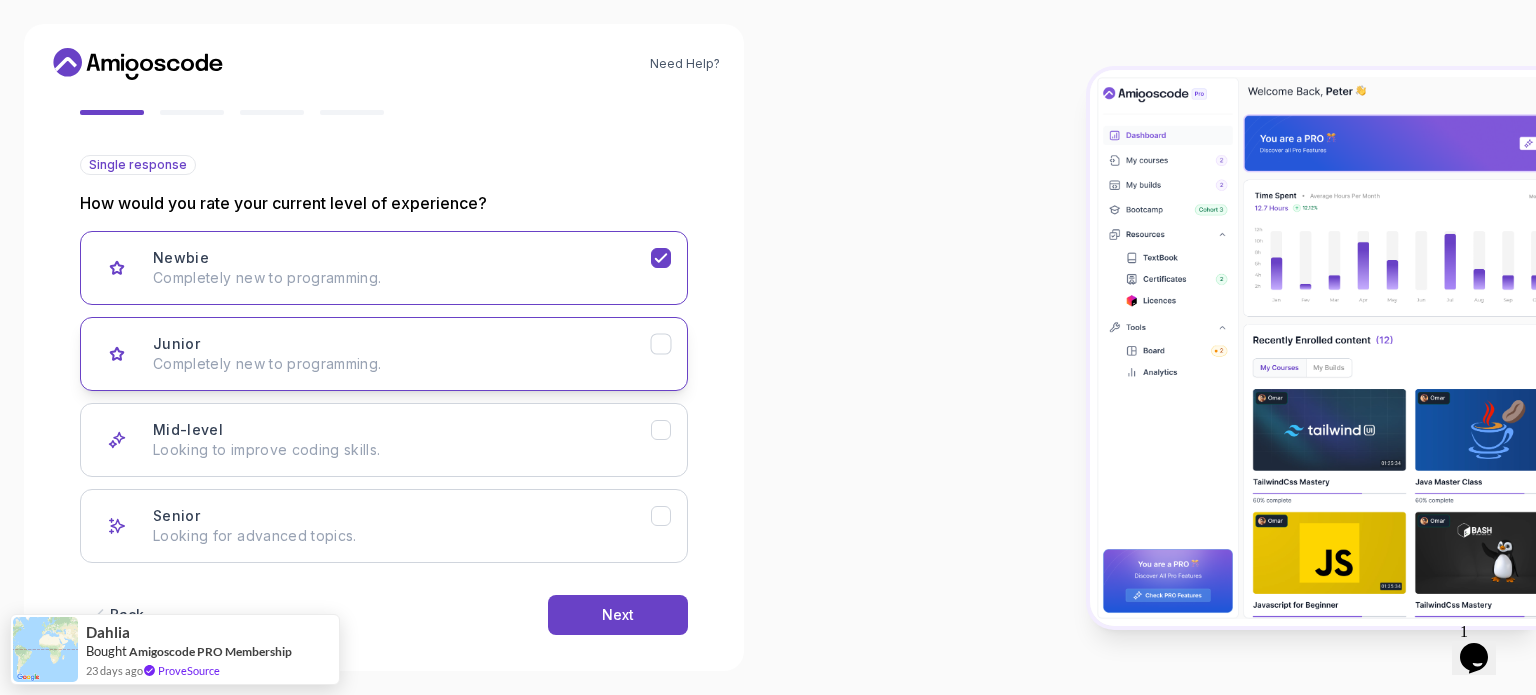click on "Junior Completely new to programming." at bounding box center (384, 354) 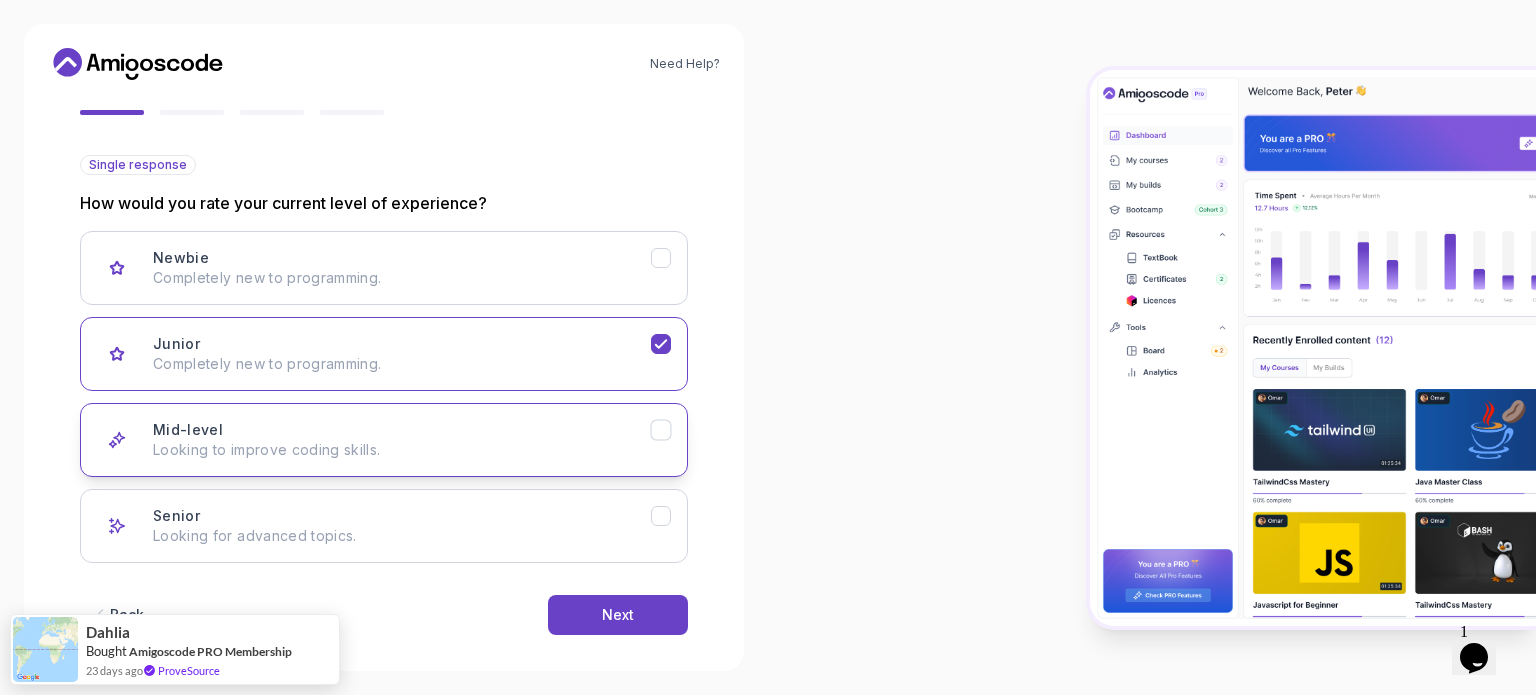 click on "Looking to improve coding skills." at bounding box center (402, 450) 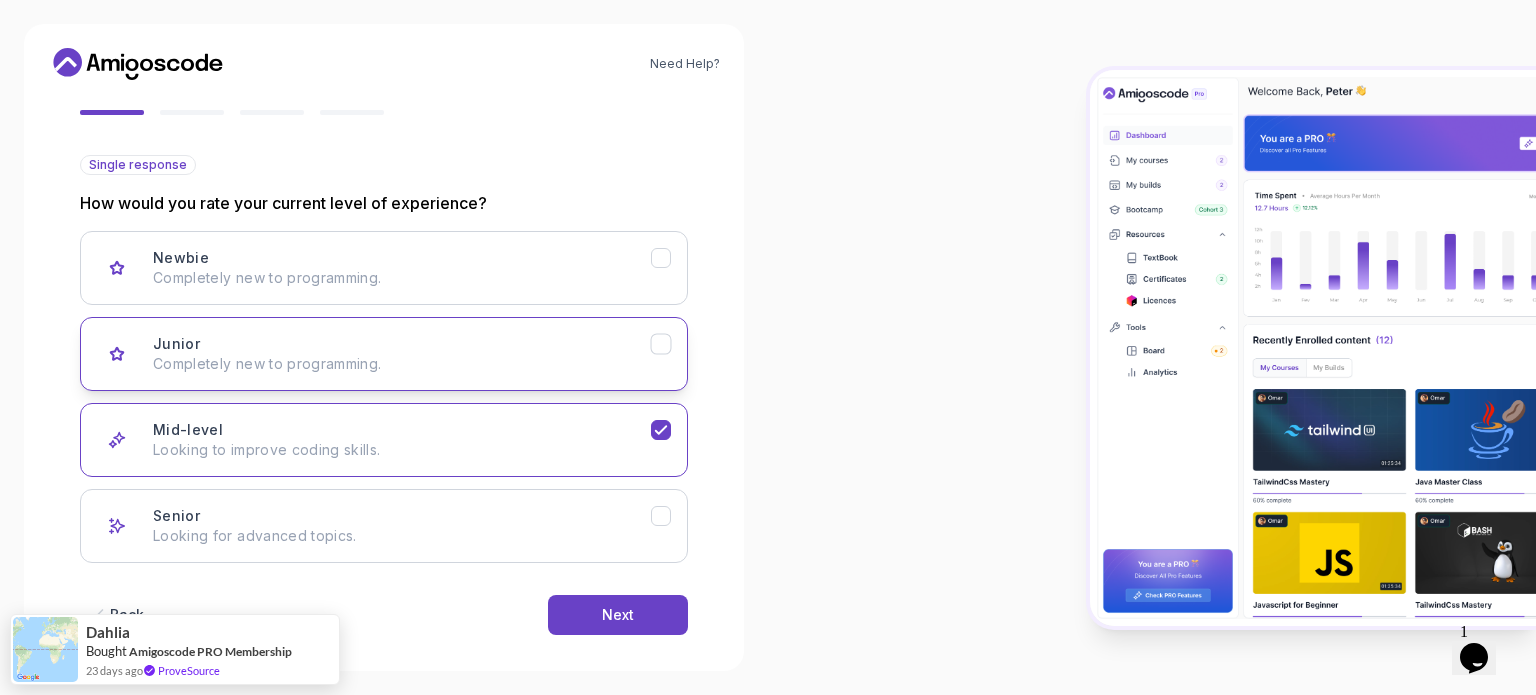 click on "Completely new to programming." at bounding box center [402, 364] 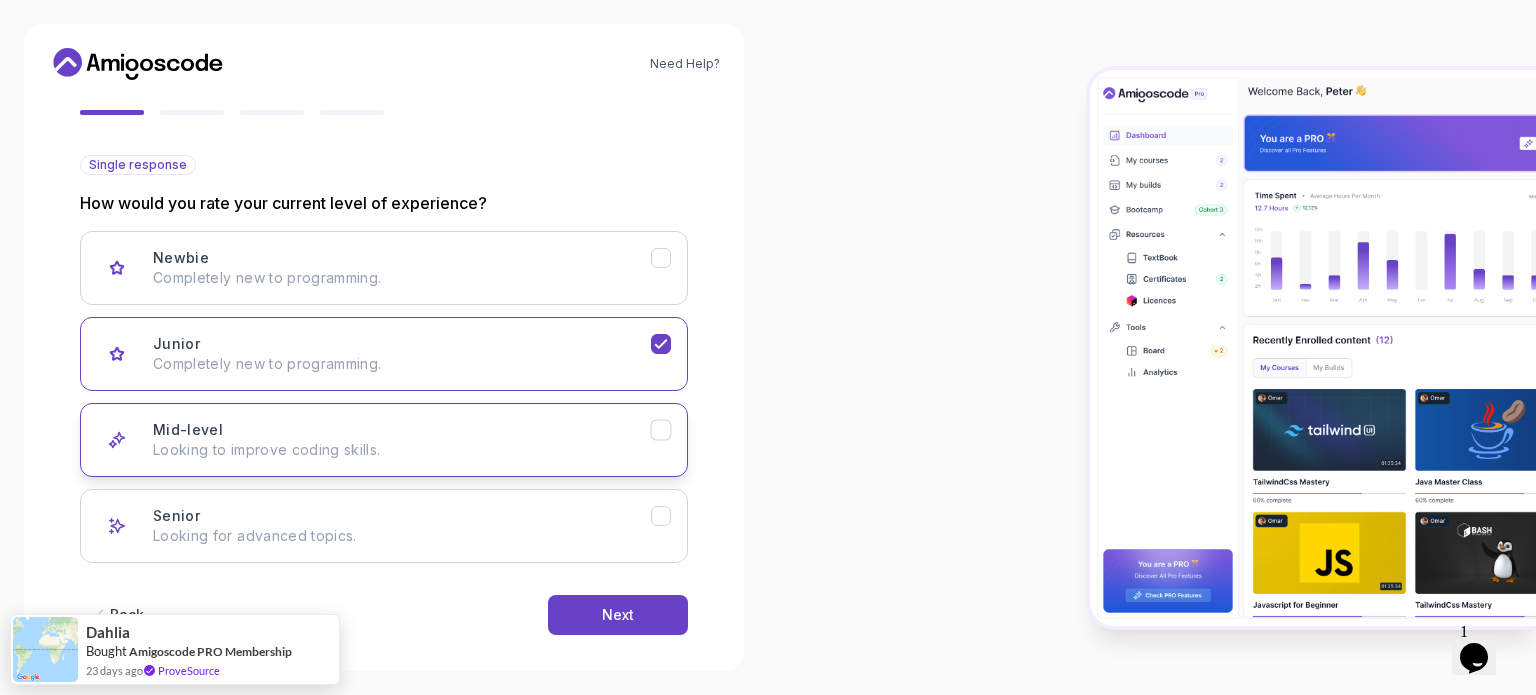 click on "Mid-level Looking to improve coding skills." at bounding box center (402, 440) 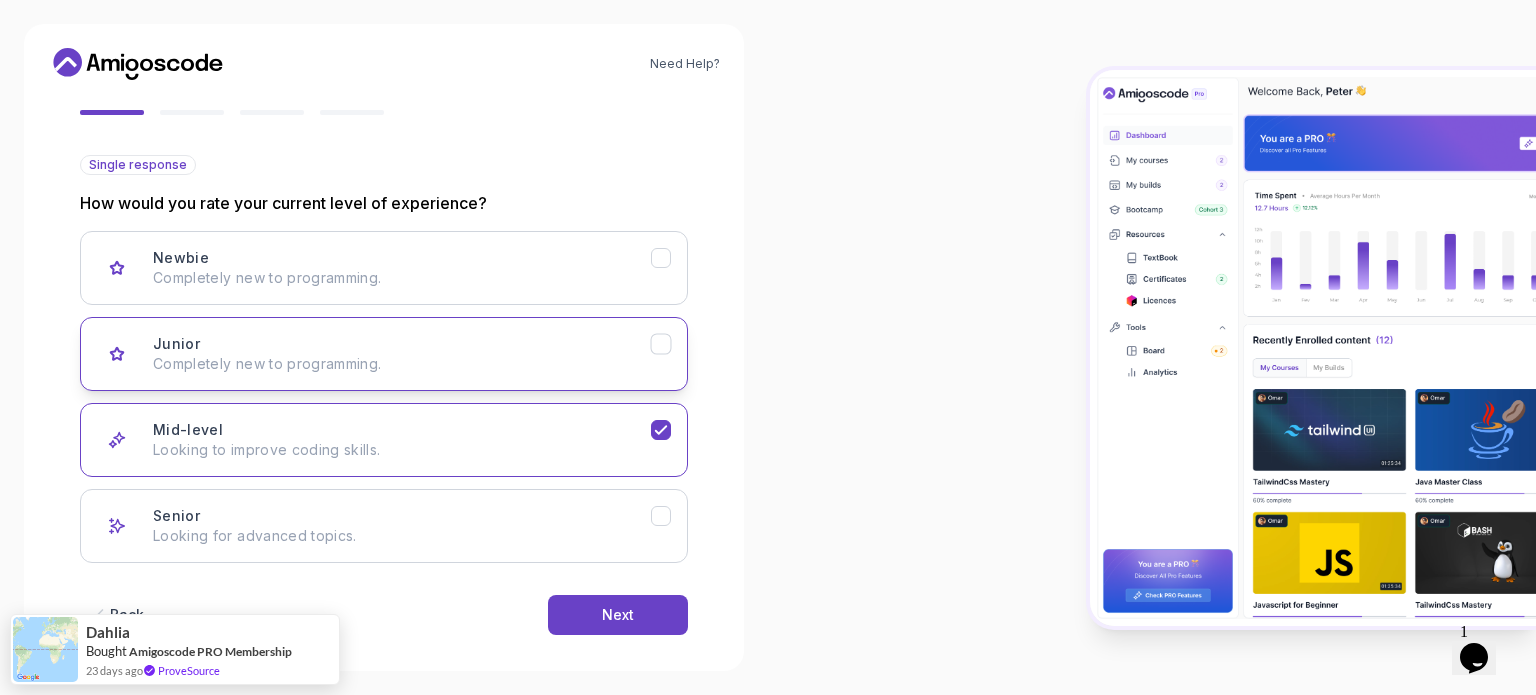 click on "Completely new to programming." at bounding box center (402, 364) 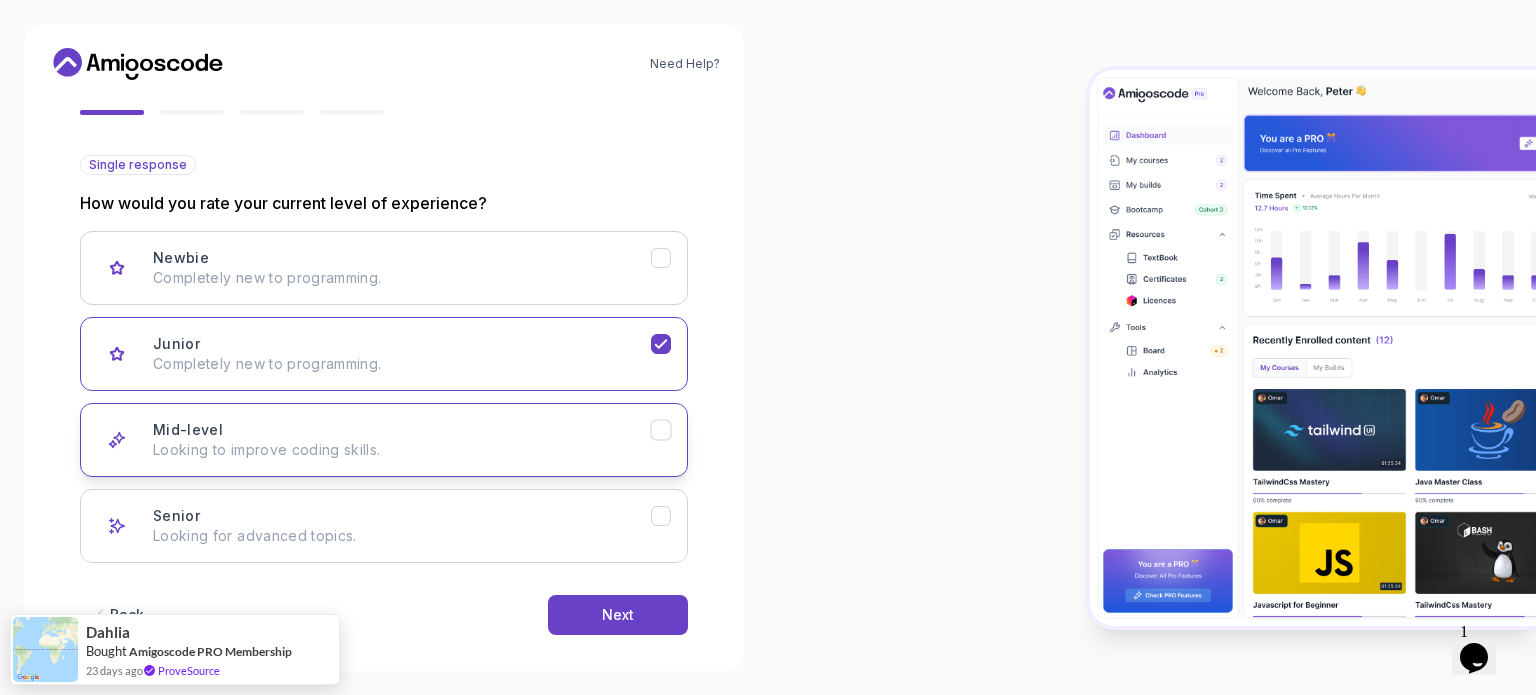 click on "Looking to improve coding skills." at bounding box center (402, 450) 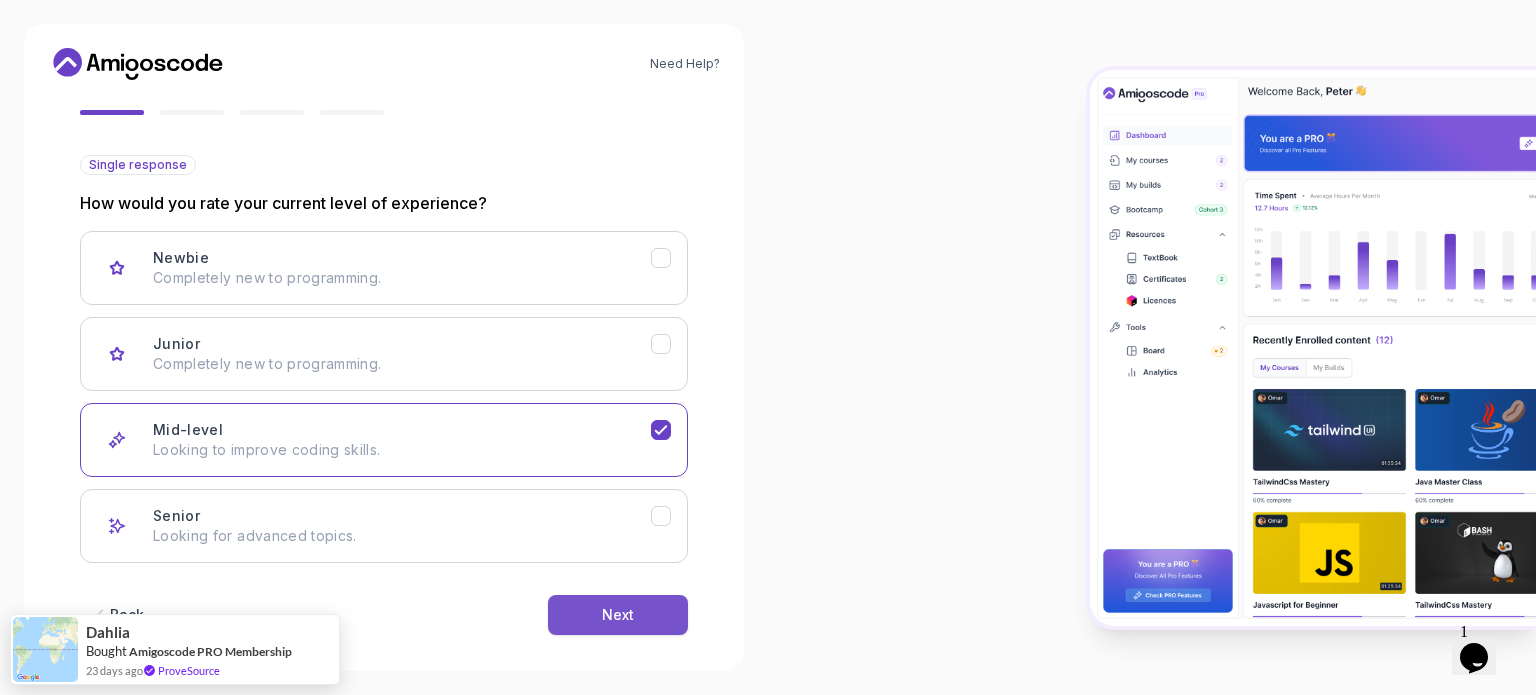click on "Next" at bounding box center (618, 615) 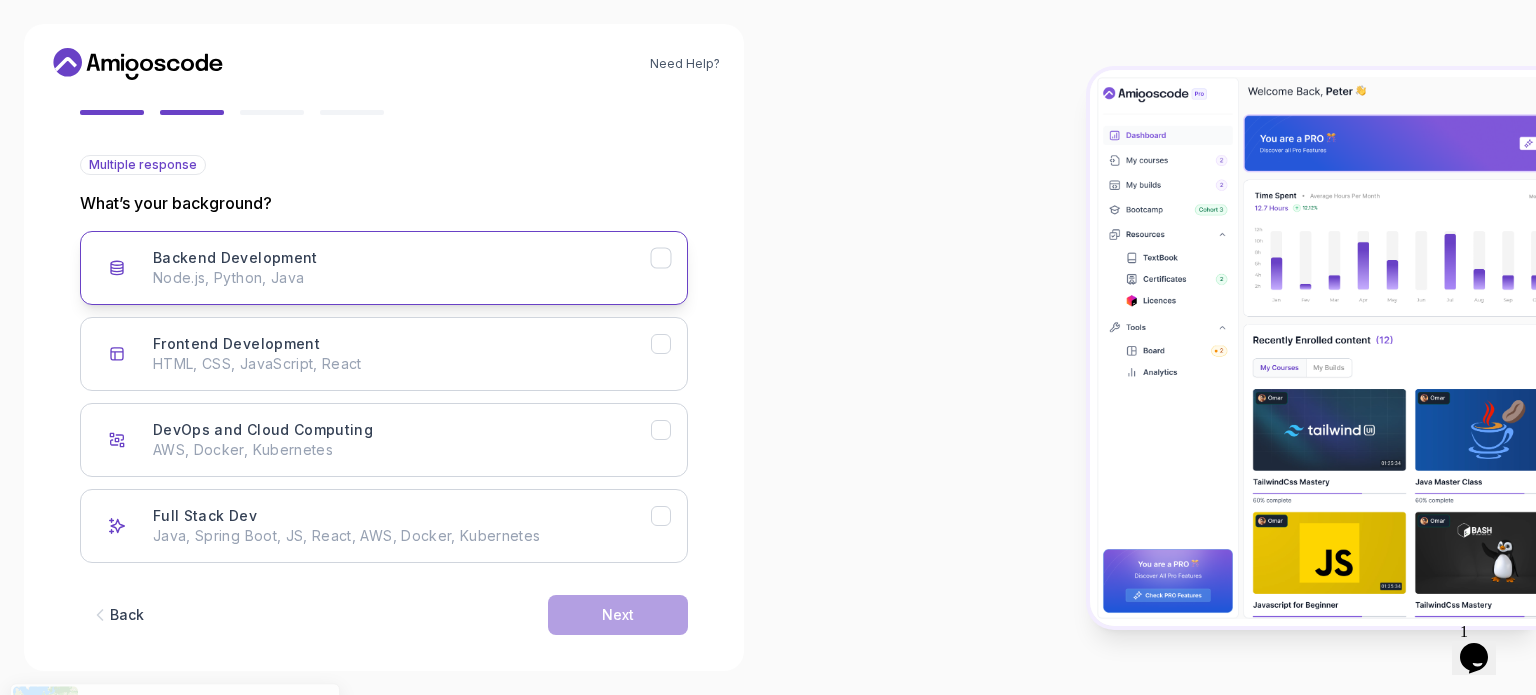click on "Node.js, Python, Java" at bounding box center (402, 278) 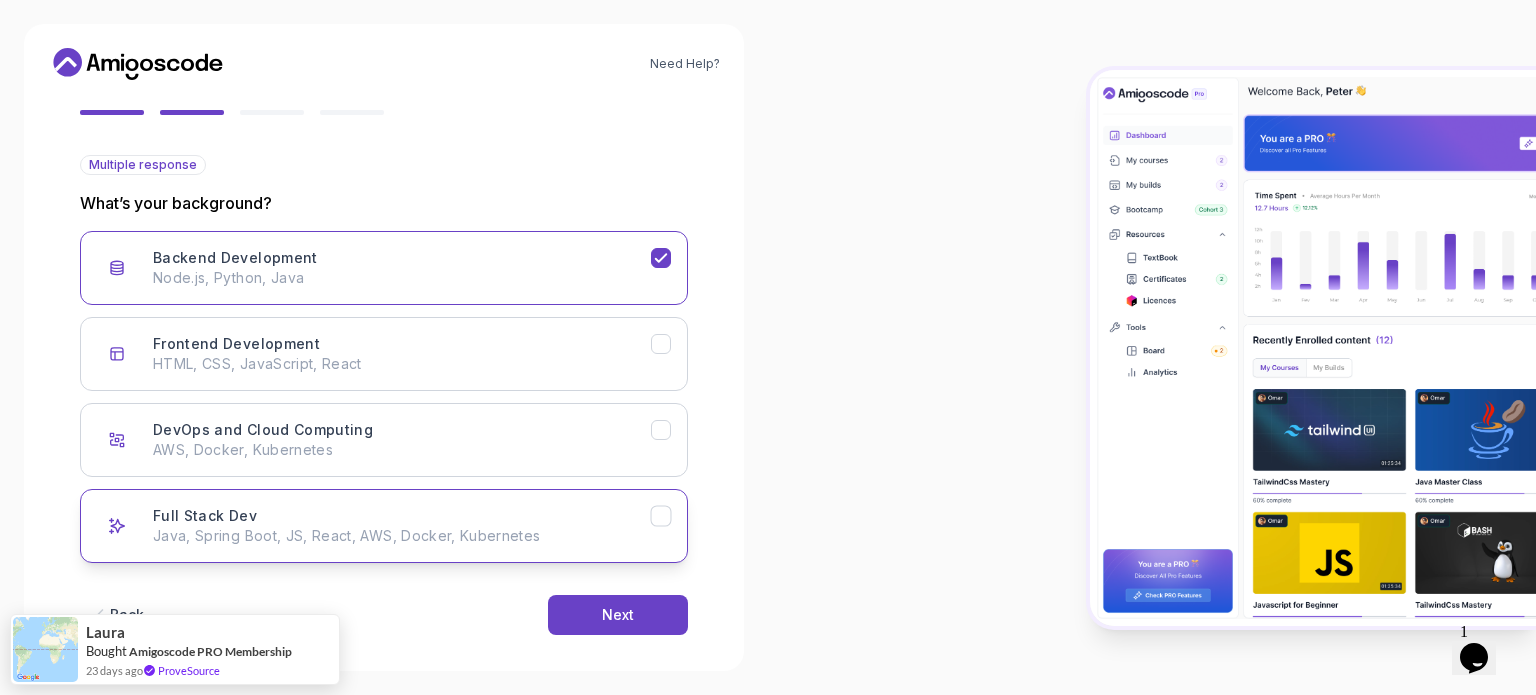 click on "Full Stack Dev Java, Spring Boot, JS, React, AWS, Docker, Kubernetes" at bounding box center [384, 526] 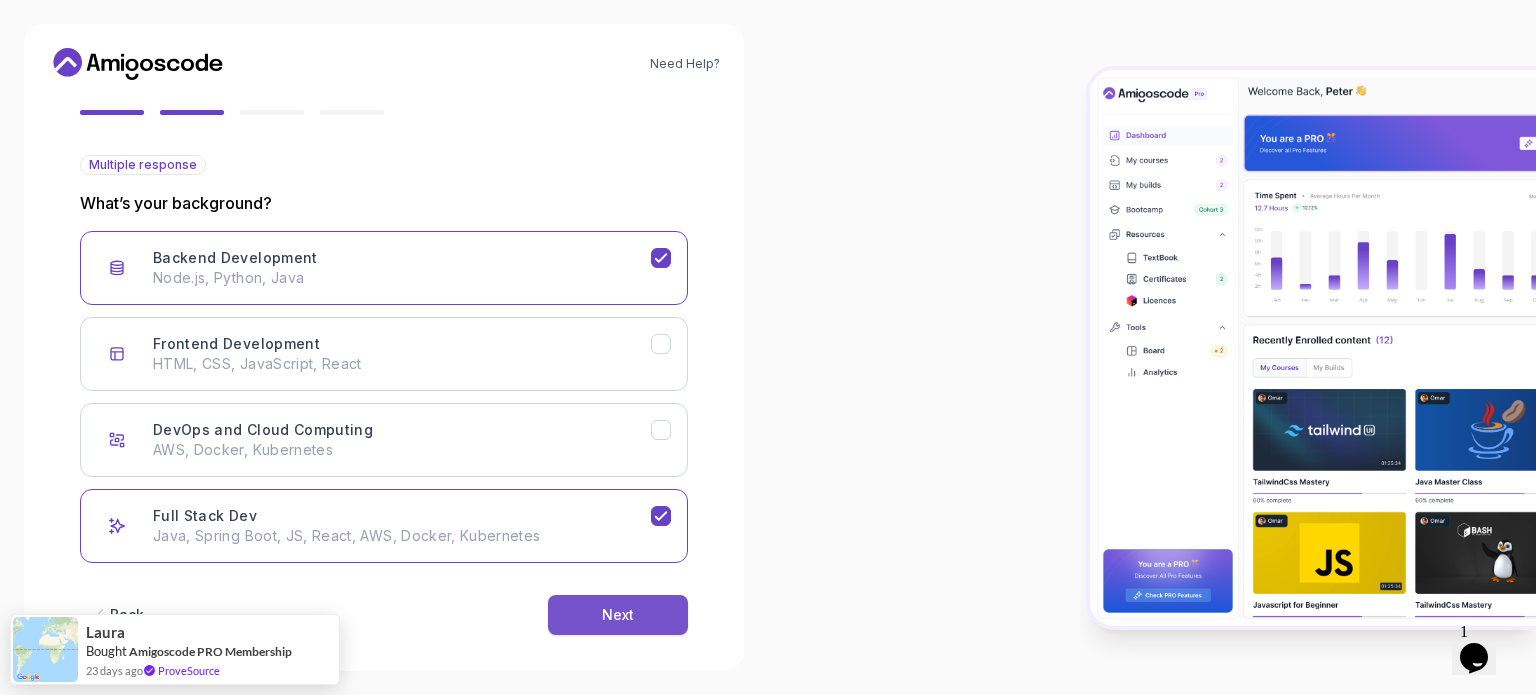 click on "Next" at bounding box center (618, 615) 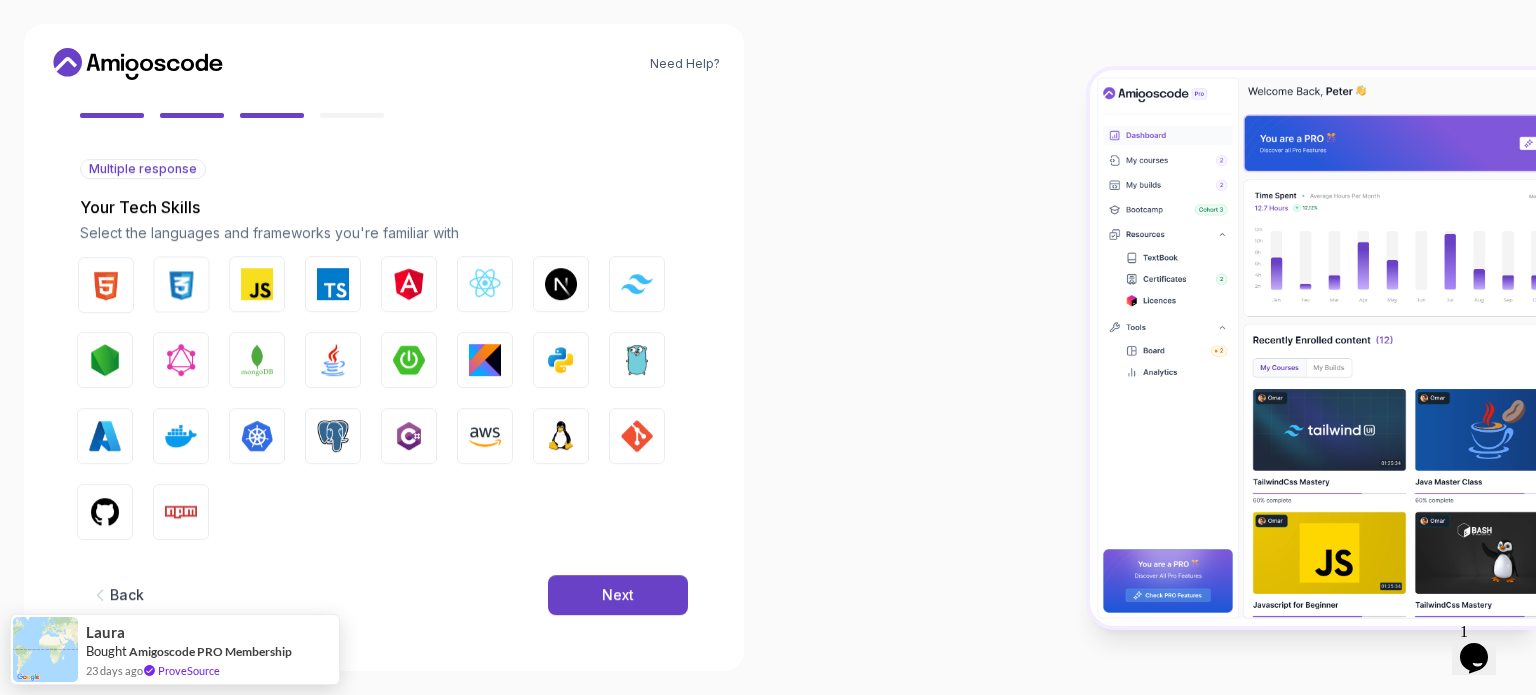 scroll, scrollTop: 177, scrollLeft: 0, axis: vertical 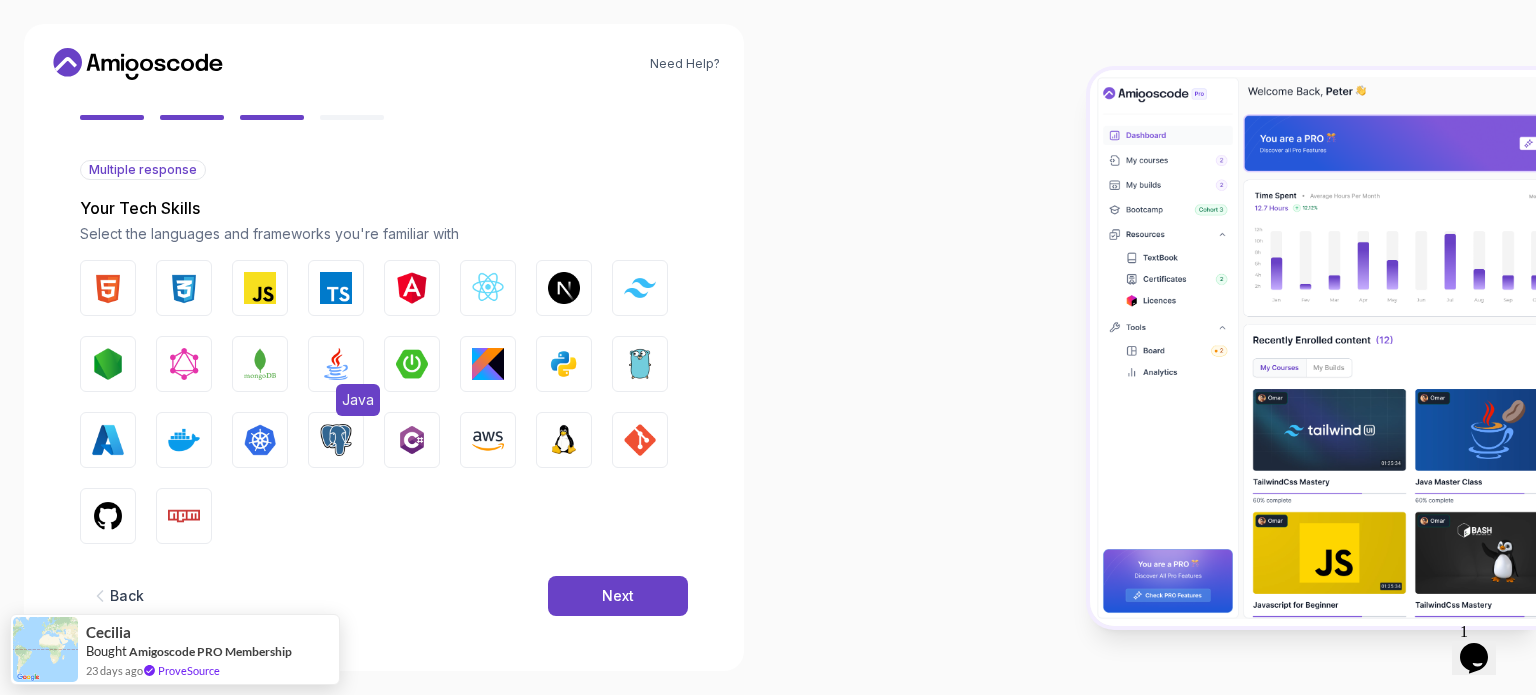 click at bounding box center [336, 364] 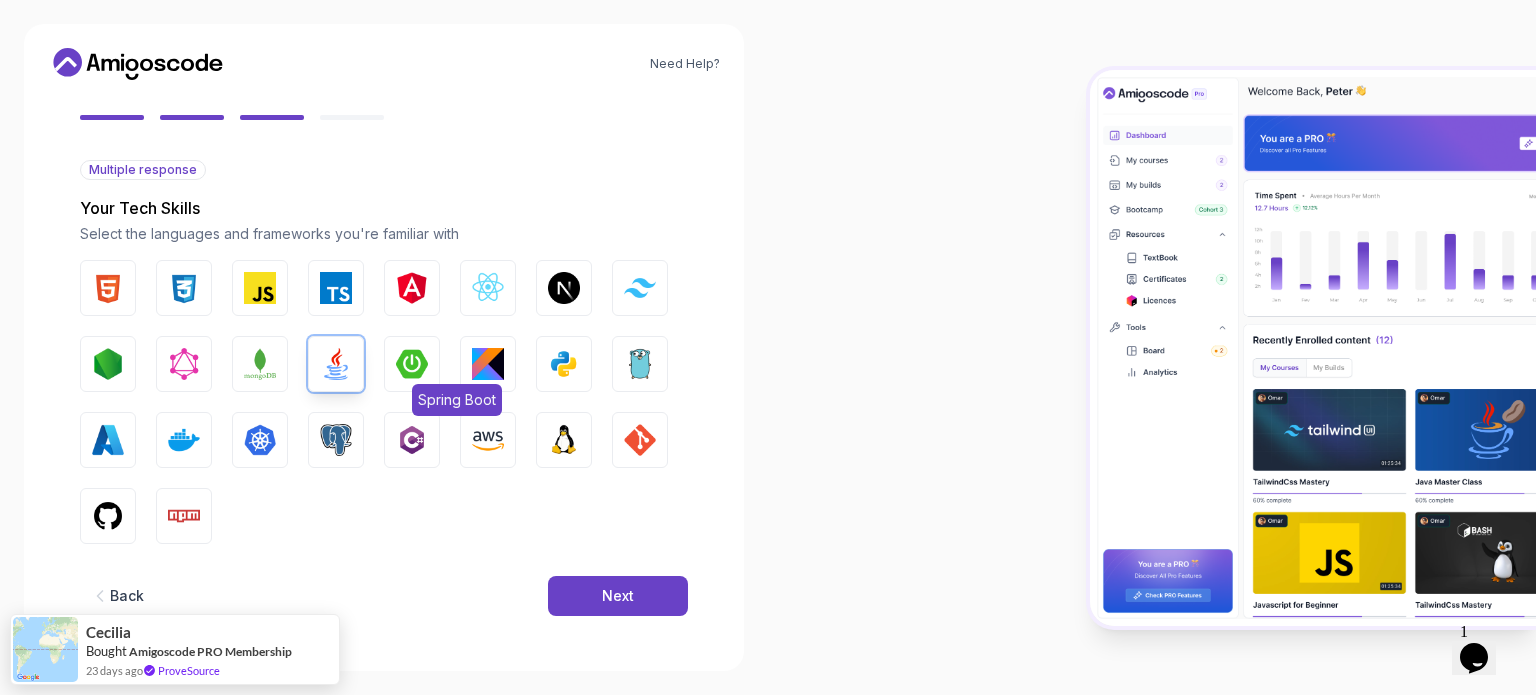 click on "Spring Boot" at bounding box center (412, 364) 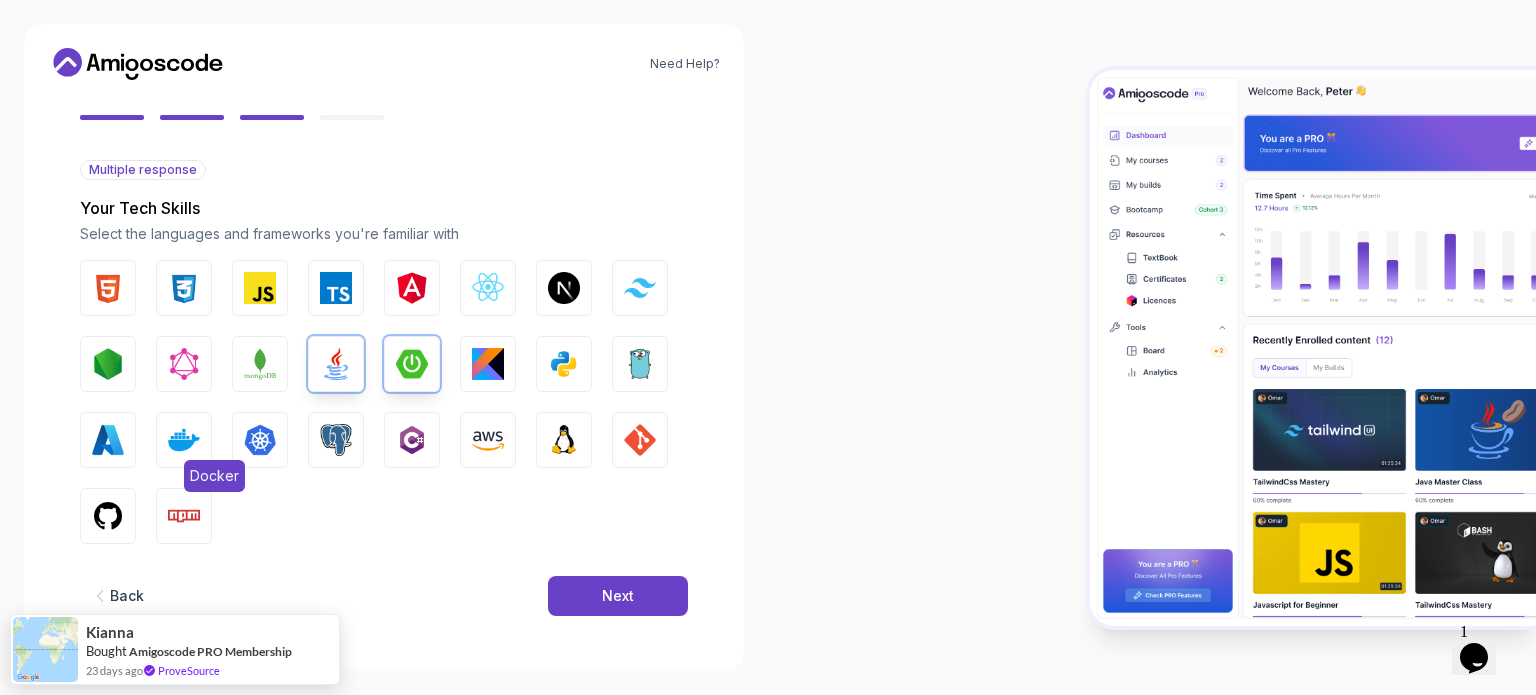 click at bounding box center (184, 440) 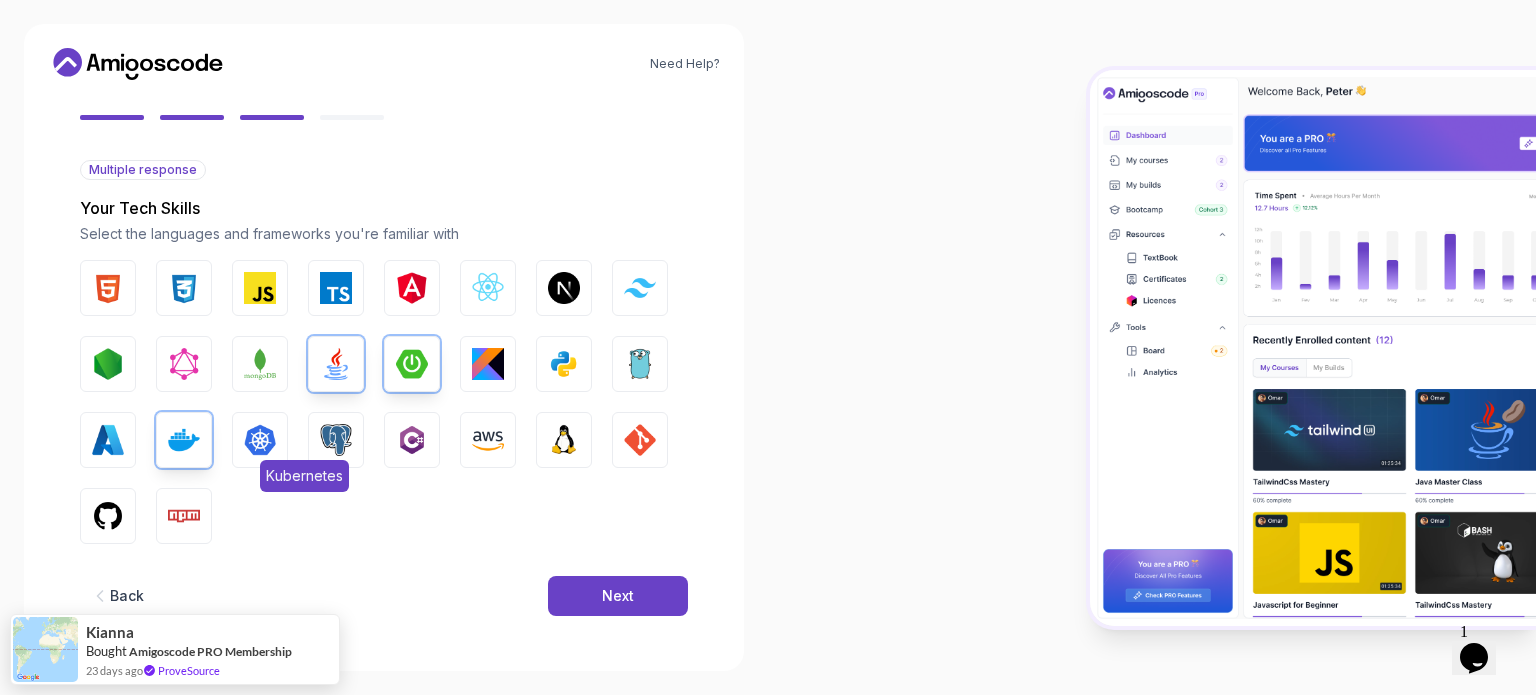 click on "Kubernetes" at bounding box center [260, 440] 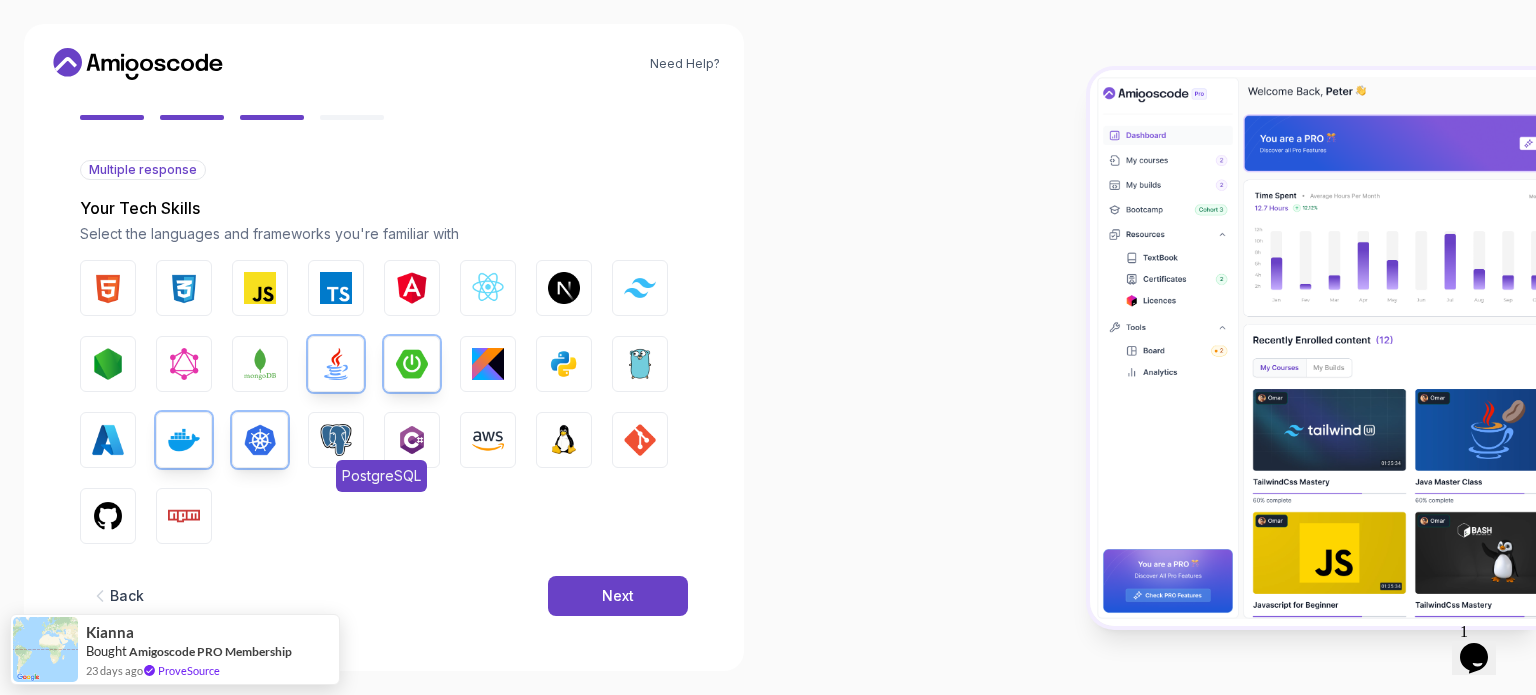 click at bounding box center [336, 440] 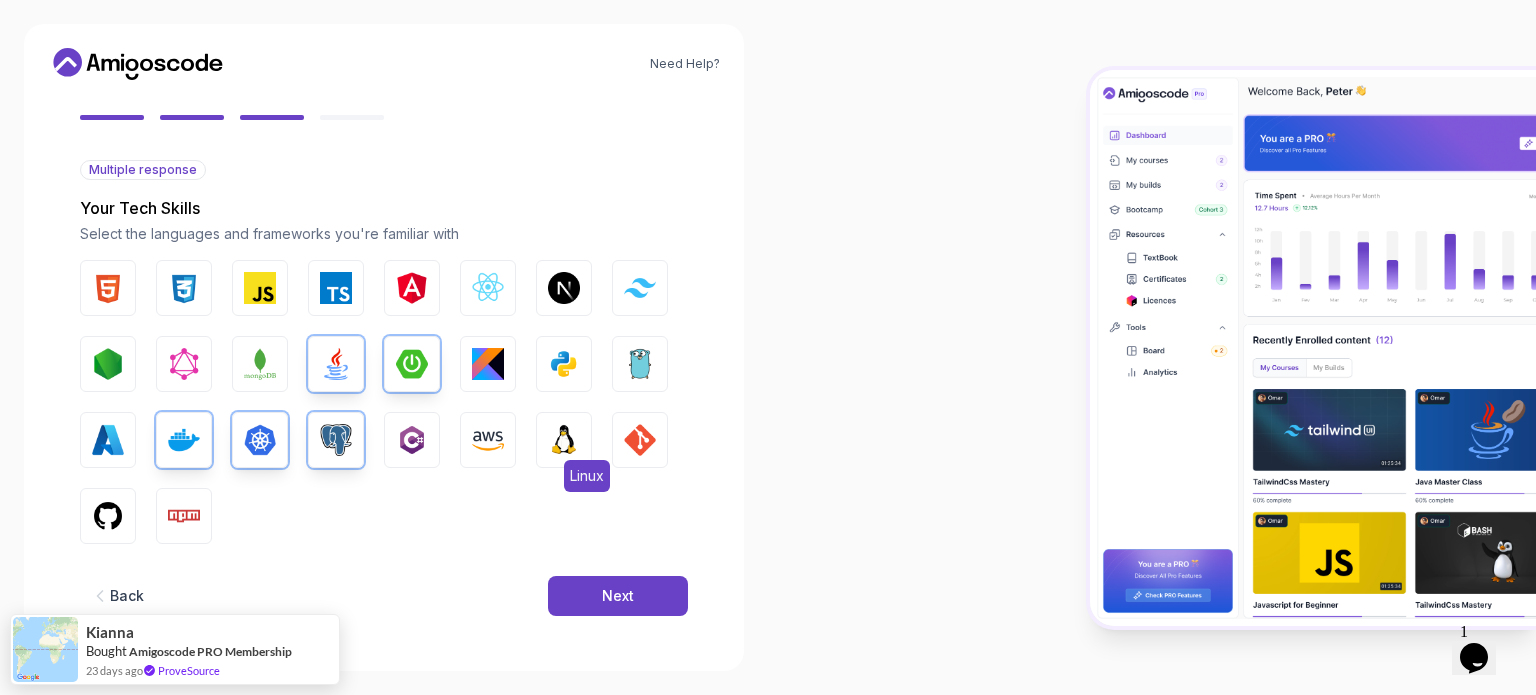 click on "Linux" at bounding box center (564, 440) 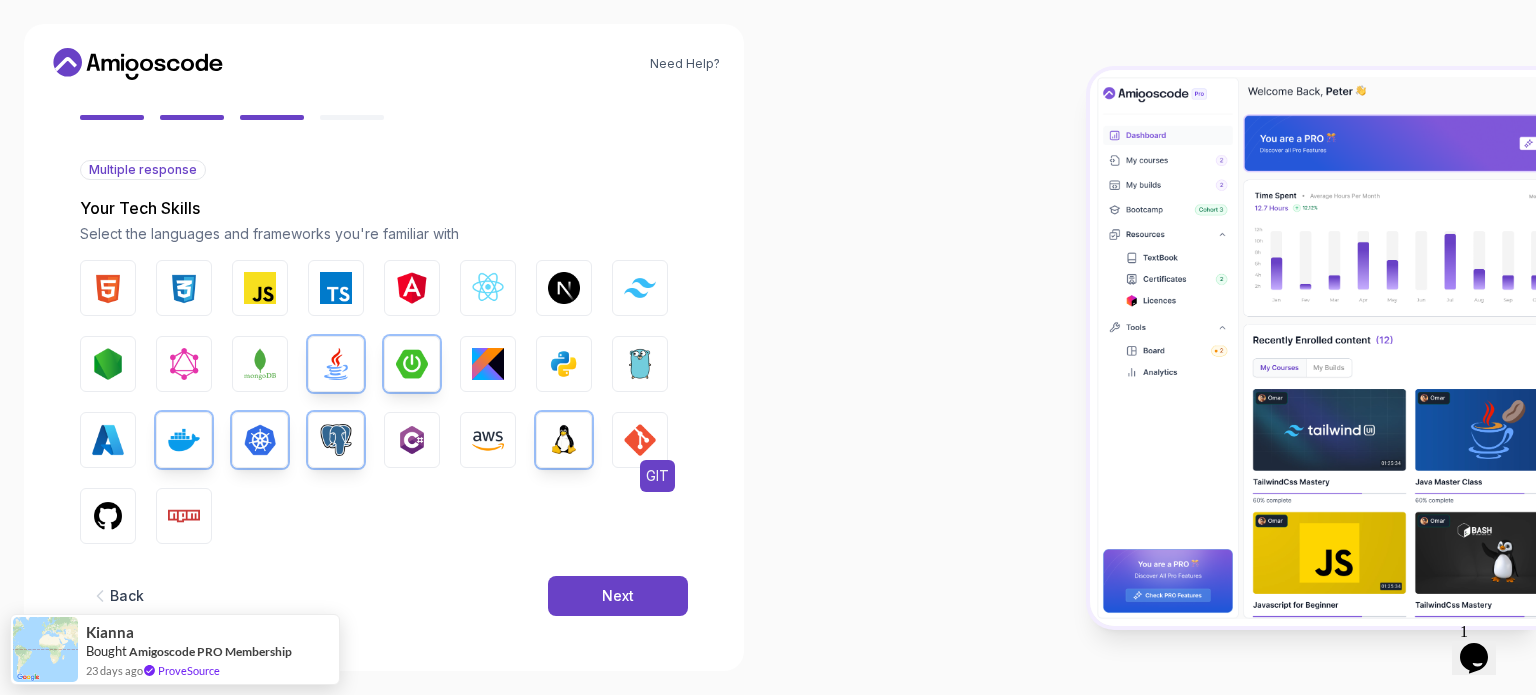 click on "GIT" at bounding box center (640, 440) 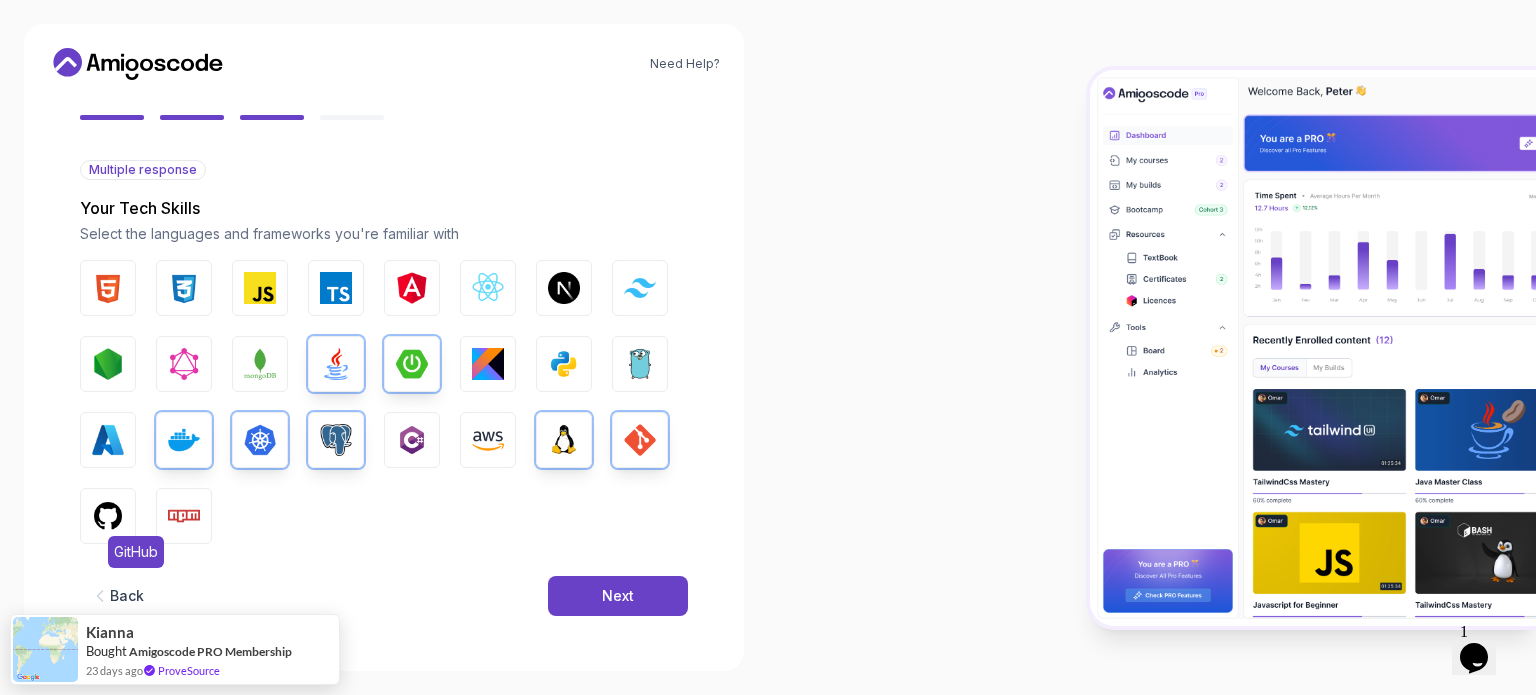 click on "GitHub" at bounding box center (108, 516) 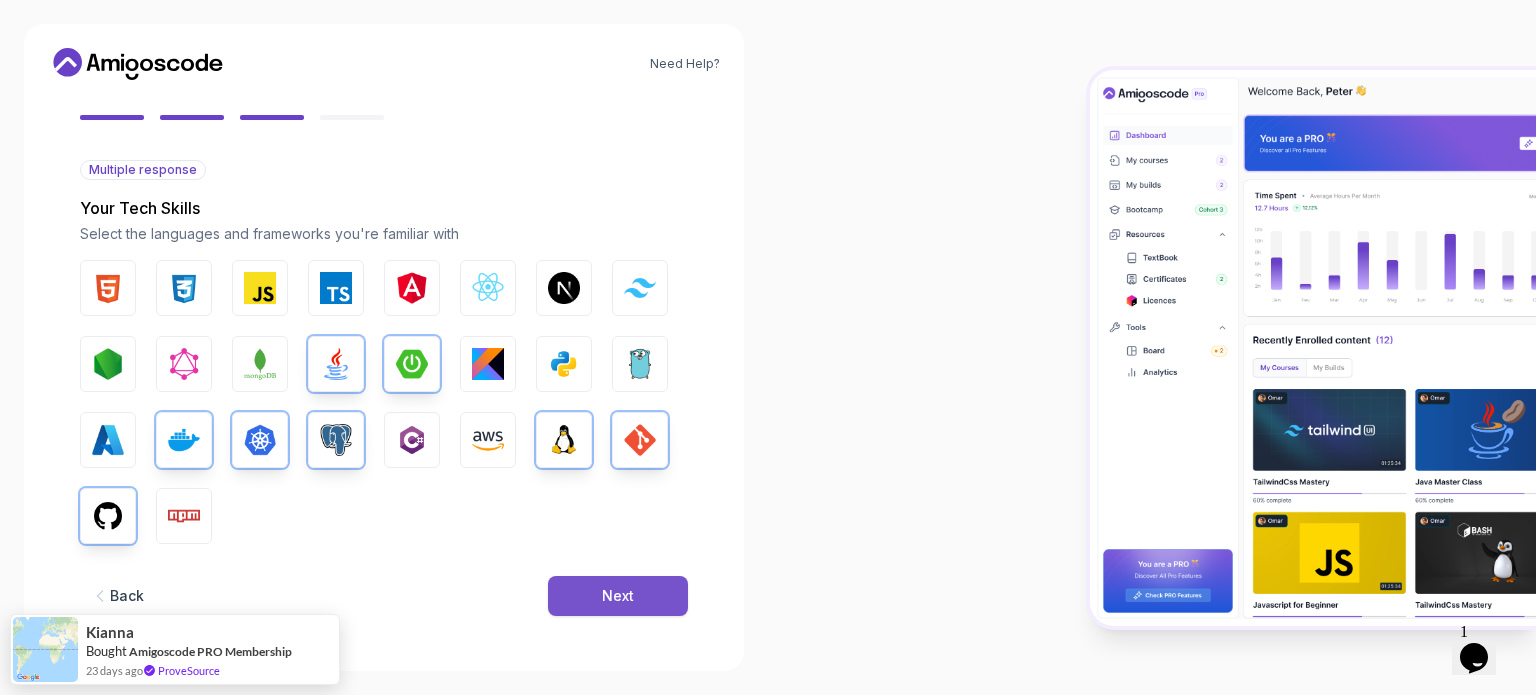 click on "Next" at bounding box center (618, 596) 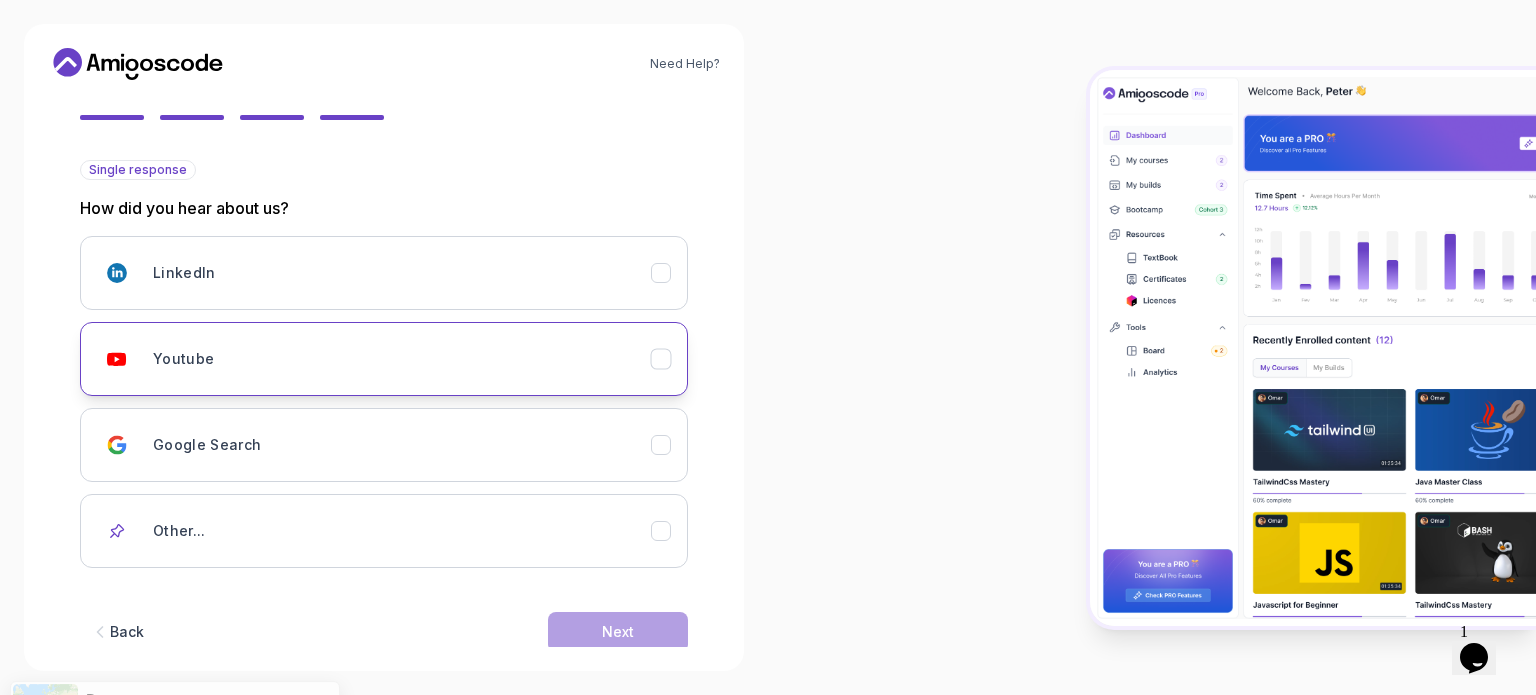 click on "Youtube" at bounding box center [402, 359] 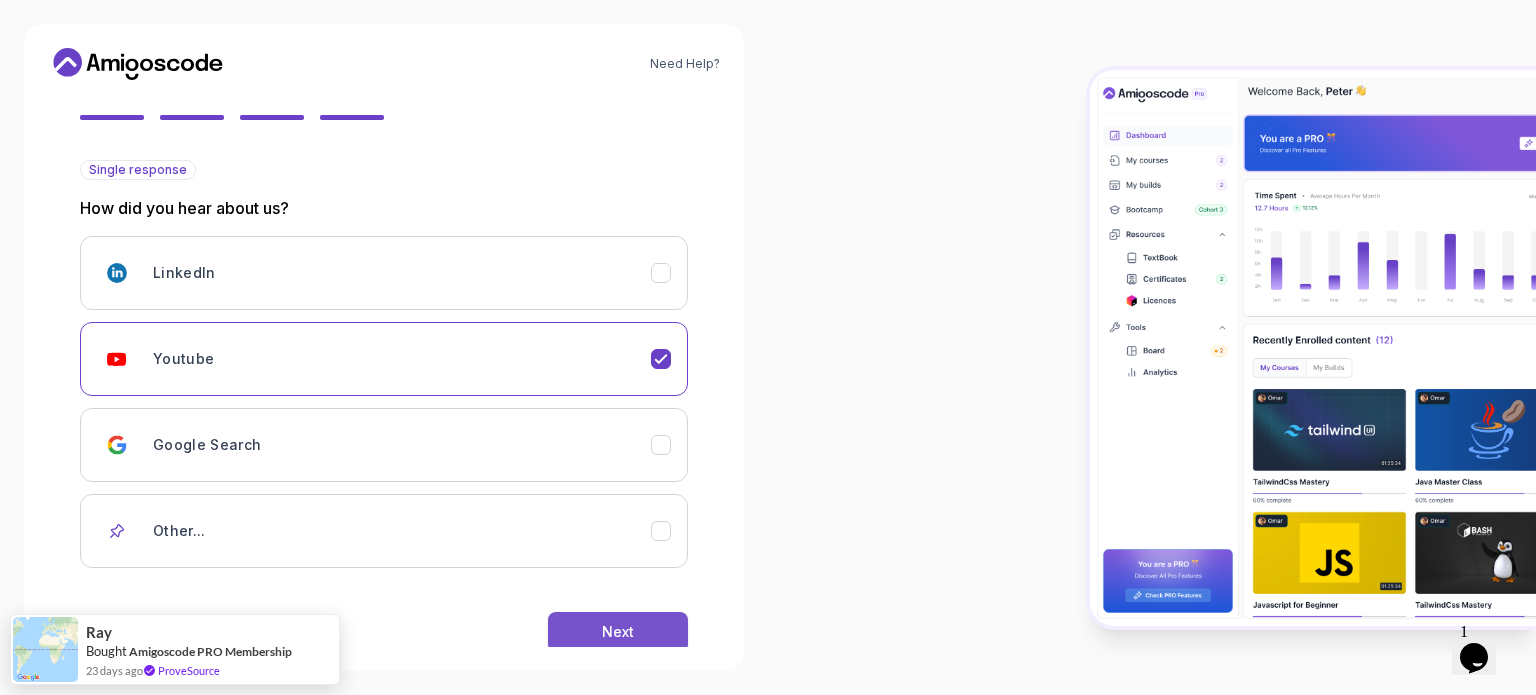 click on "Next" at bounding box center (618, 632) 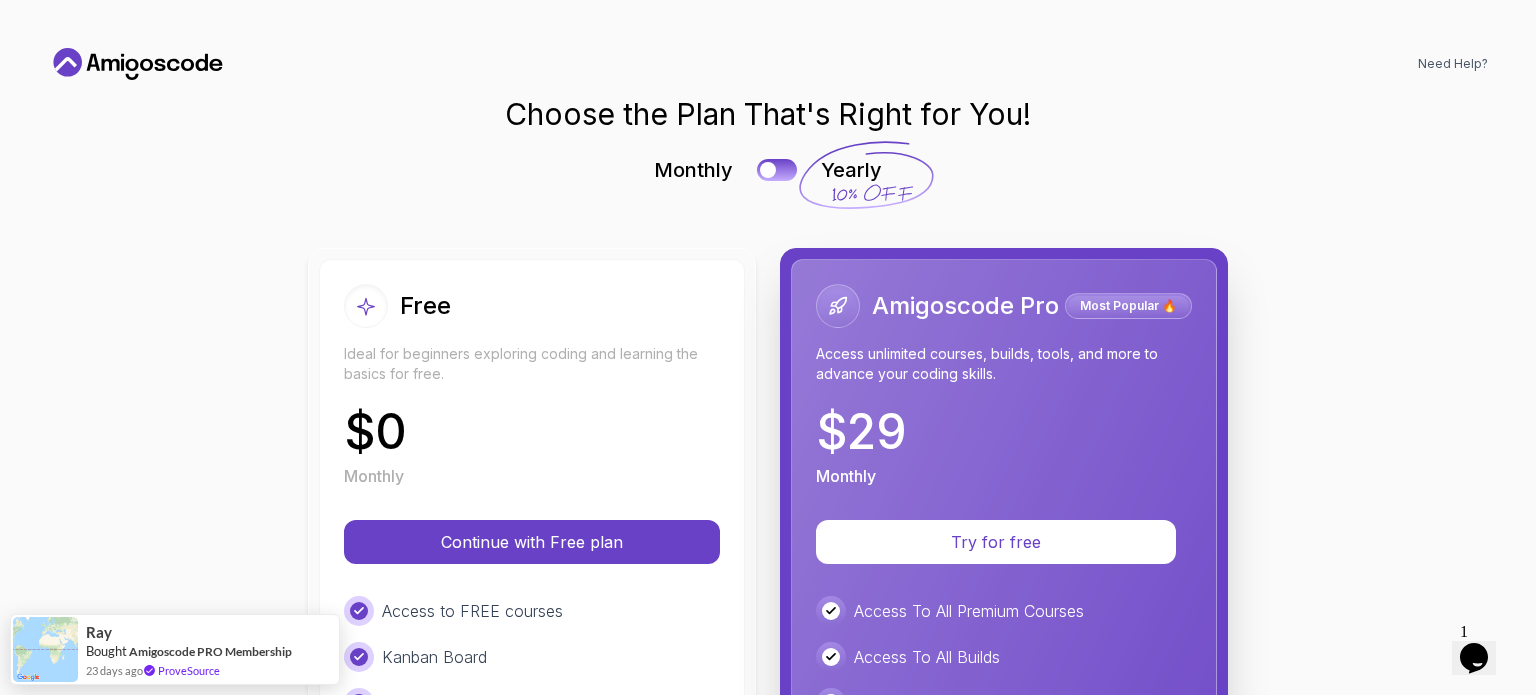 scroll, scrollTop: 0, scrollLeft: 0, axis: both 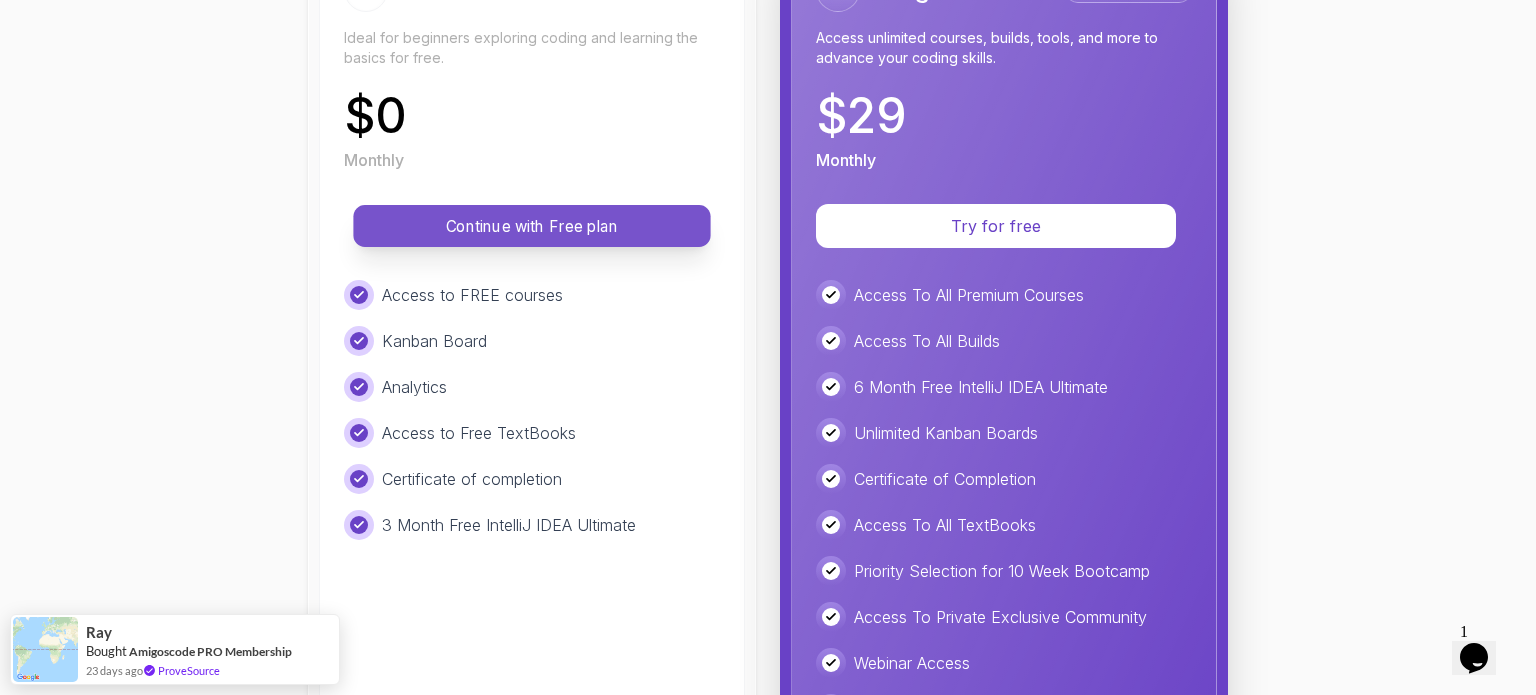 click on "Continue with Free plan" at bounding box center (531, 226) 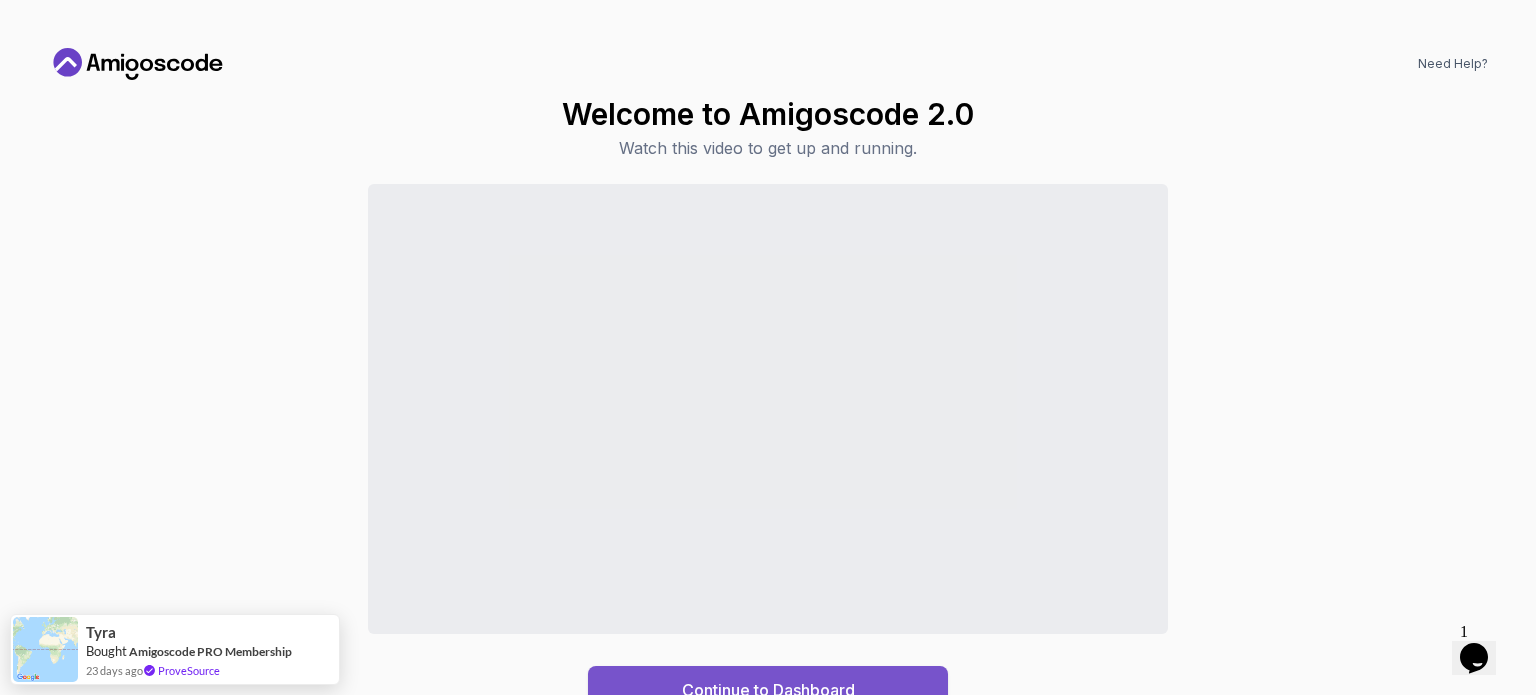 click on "Continue to Dashboard" at bounding box center (768, 690) 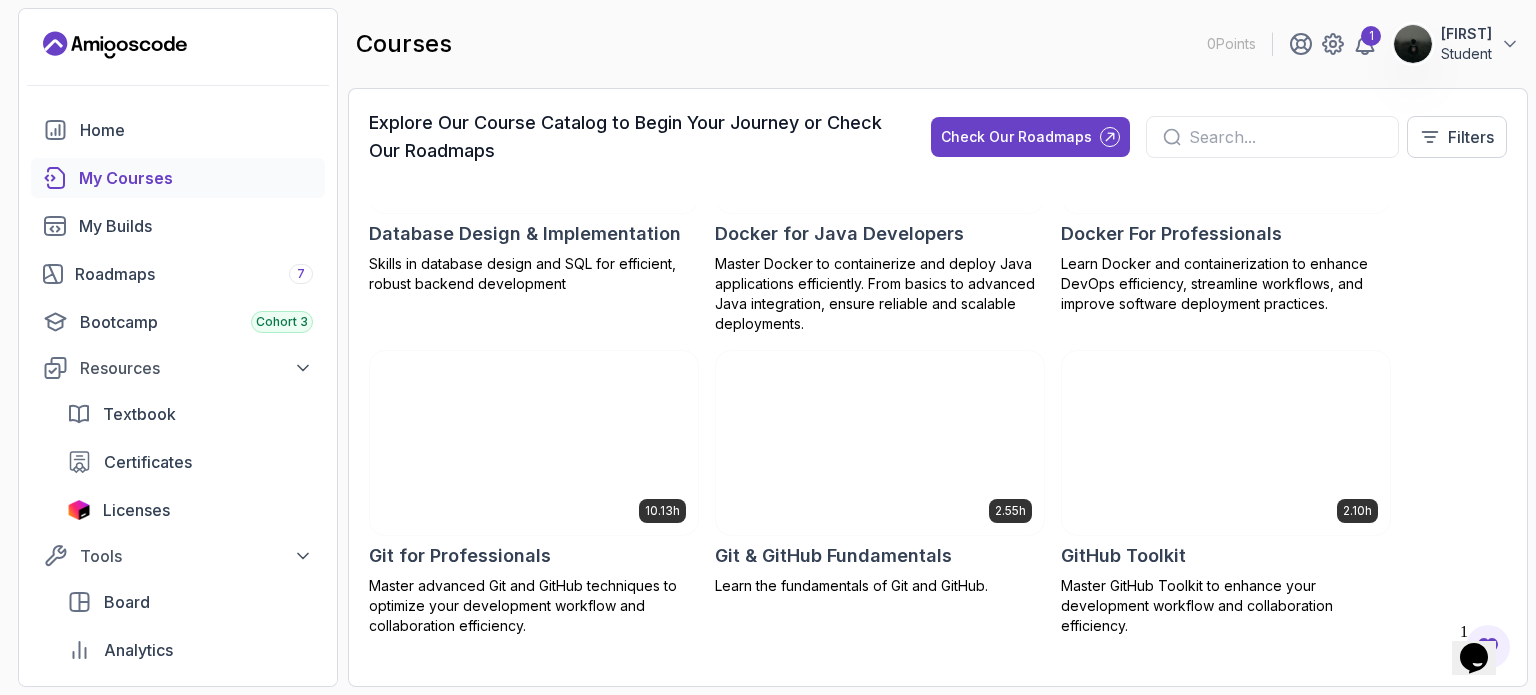 scroll, scrollTop: 1026, scrollLeft: 0, axis: vertical 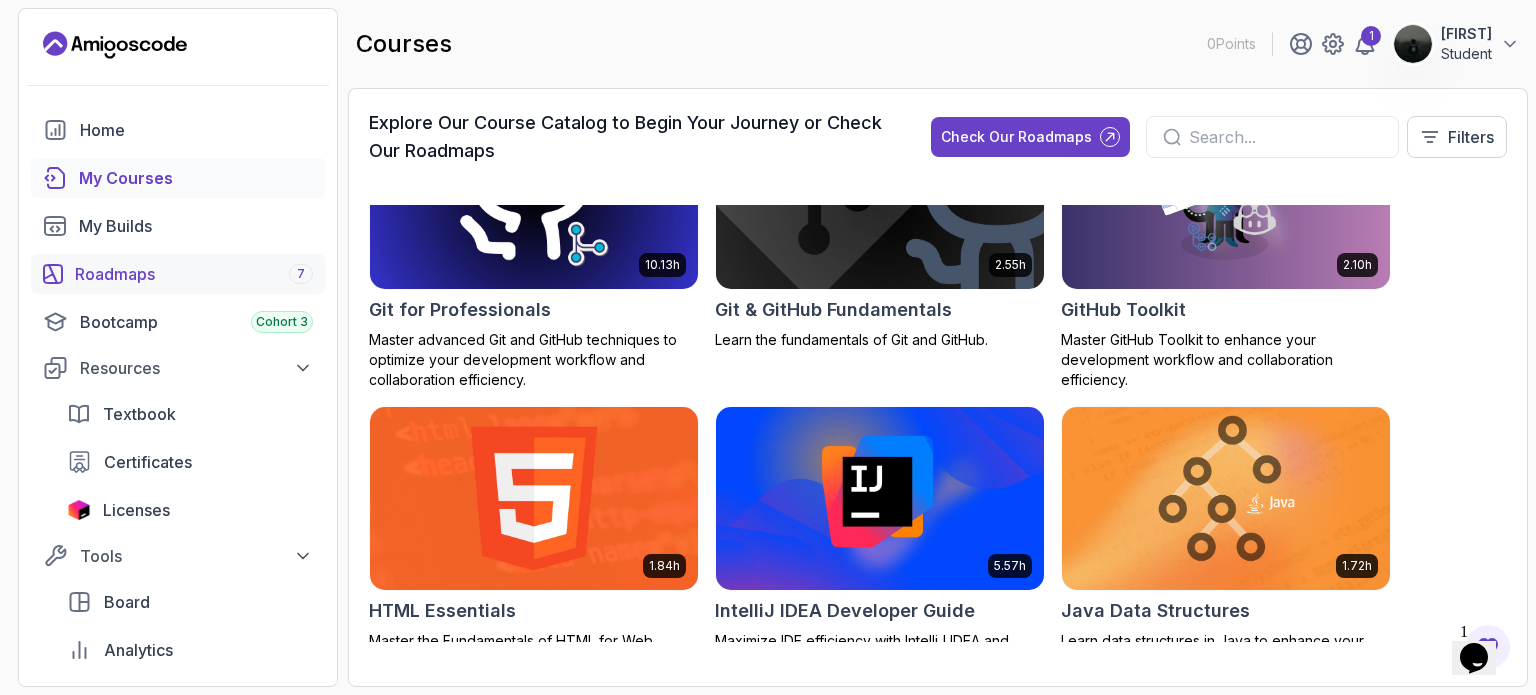 click on "Roadmaps 7" at bounding box center (194, 274) 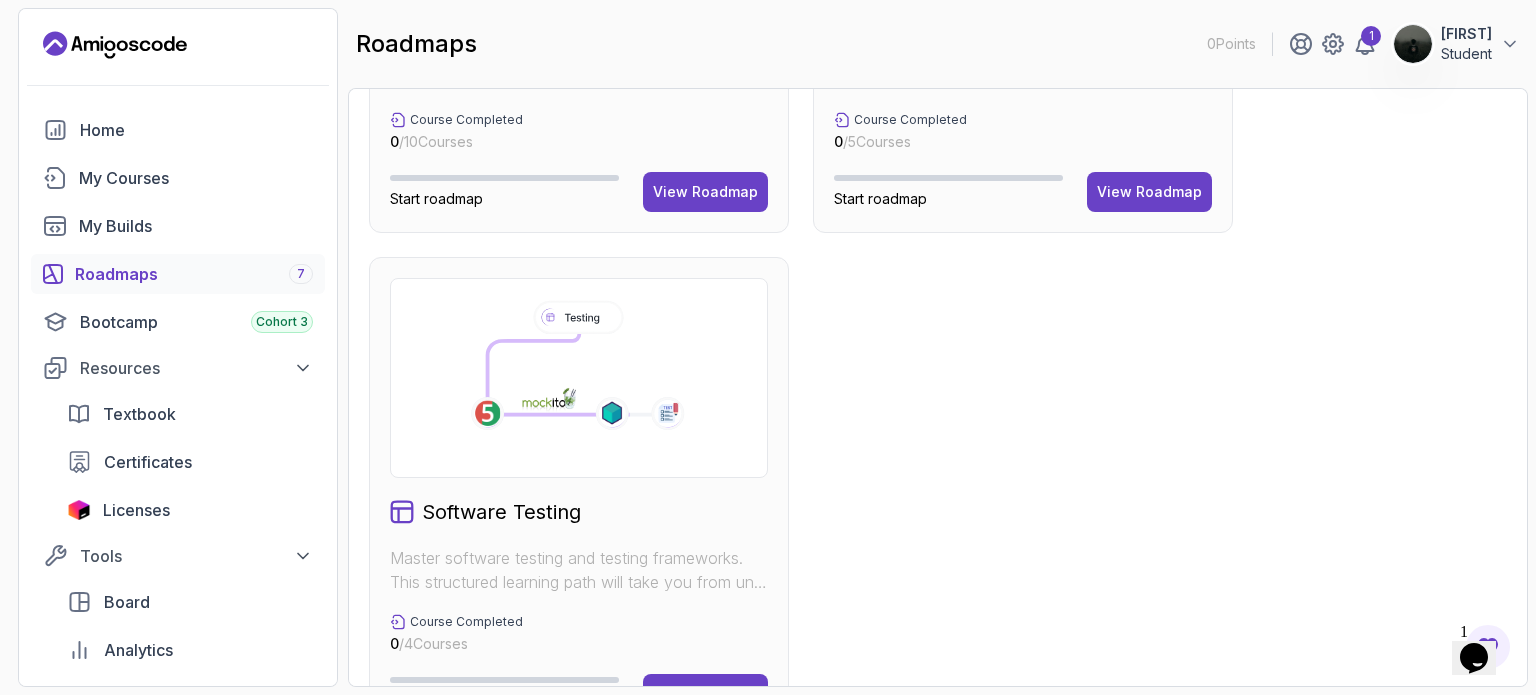 scroll, scrollTop: 1424, scrollLeft: 0, axis: vertical 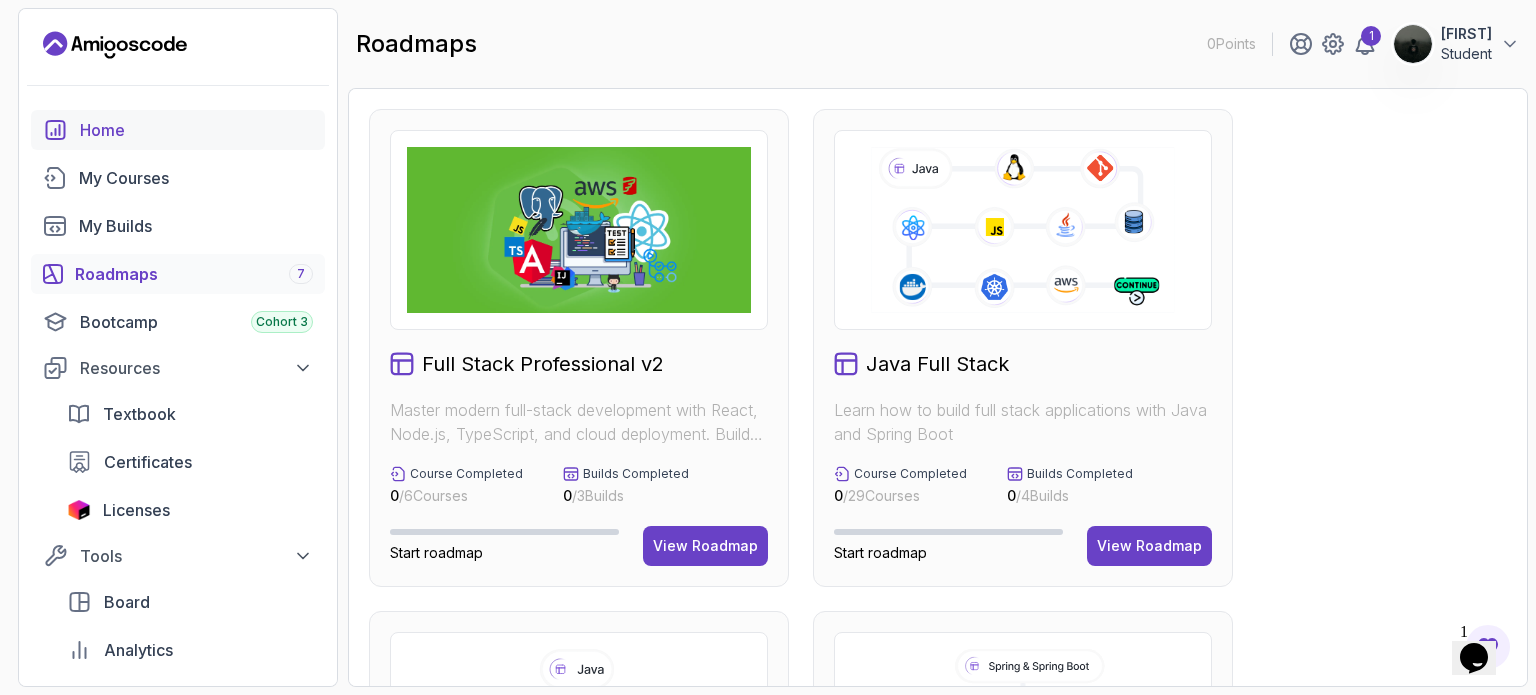 click on "Home" at bounding box center (196, 130) 